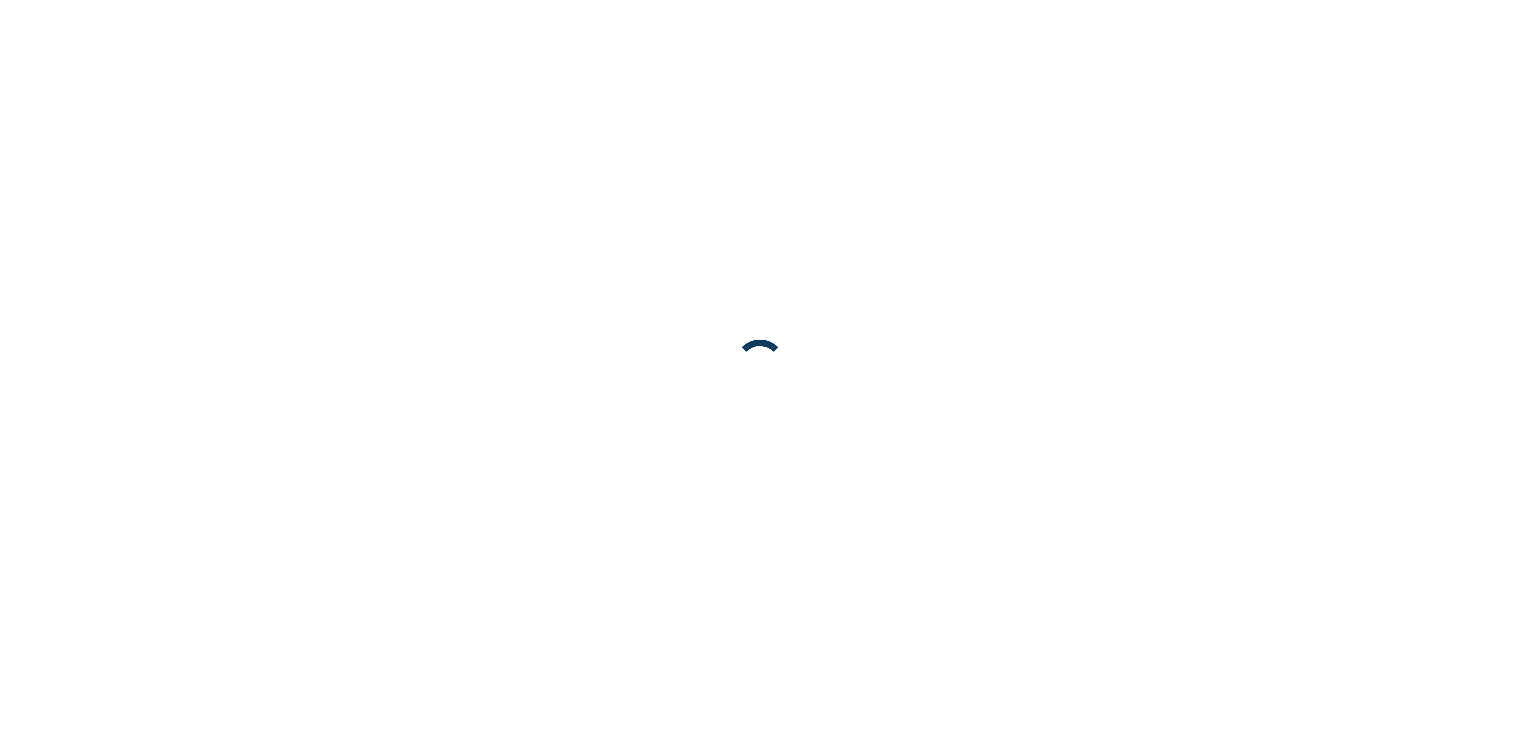 scroll, scrollTop: 0, scrollLeft: 0, axis: both 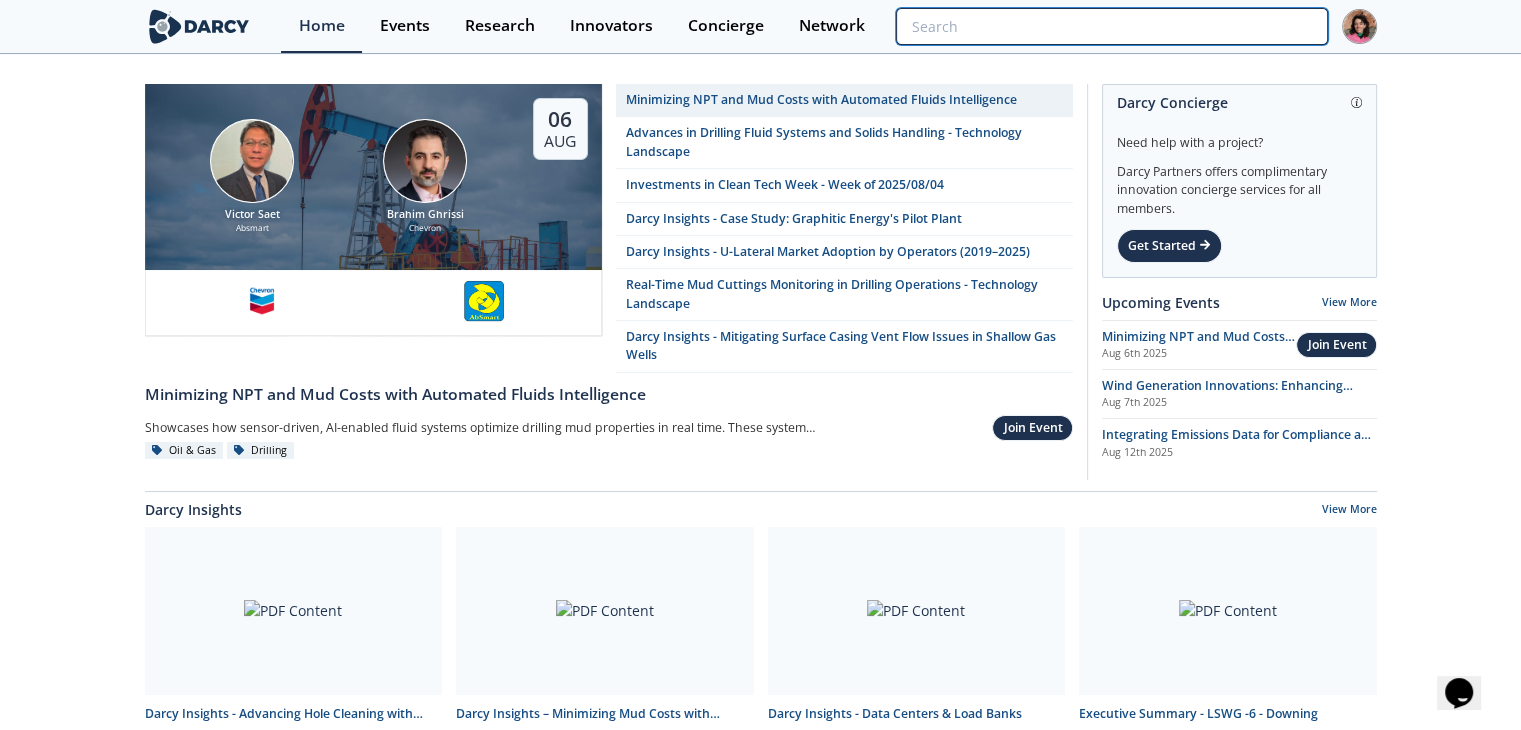 click at bounding box center [1111, 26] 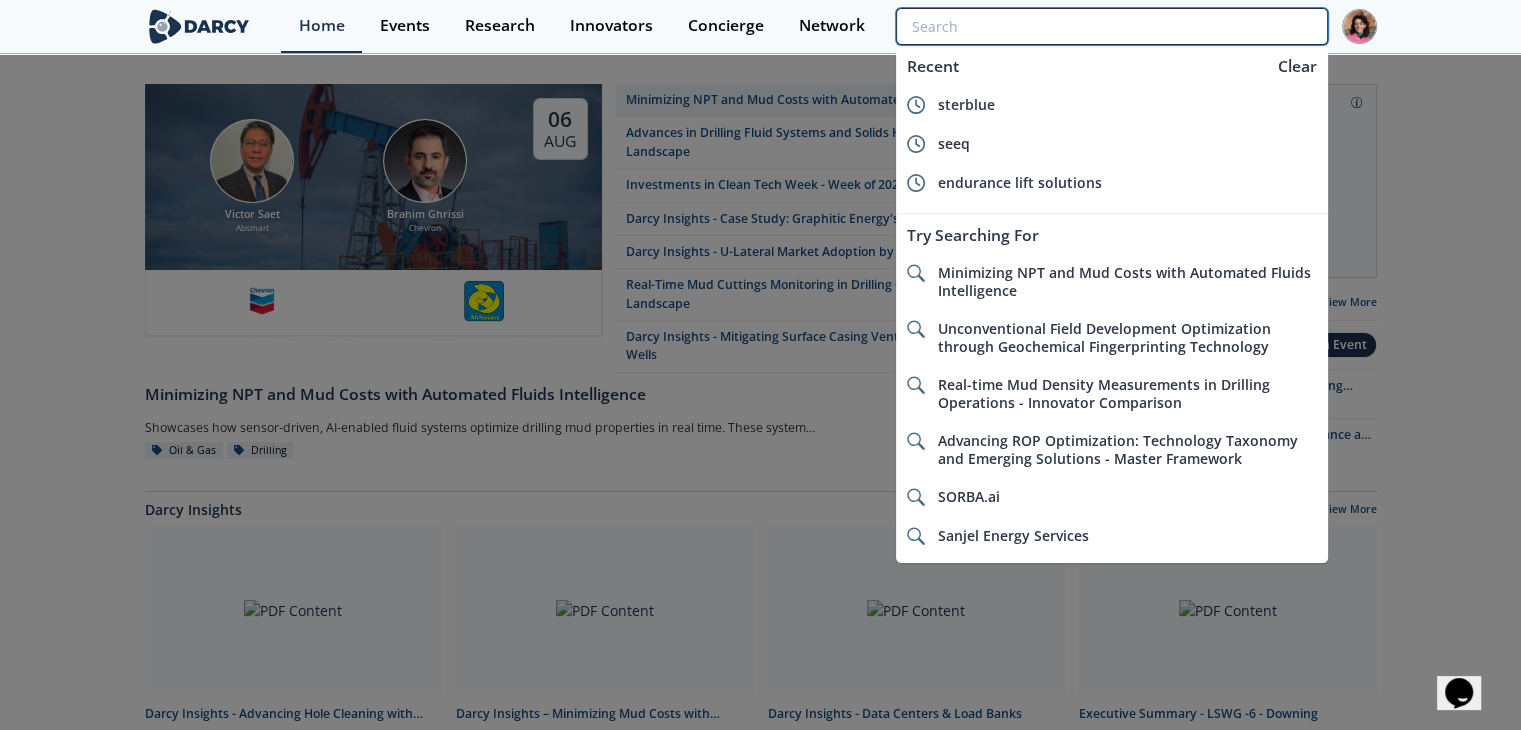 paste on "BioSqueeze" 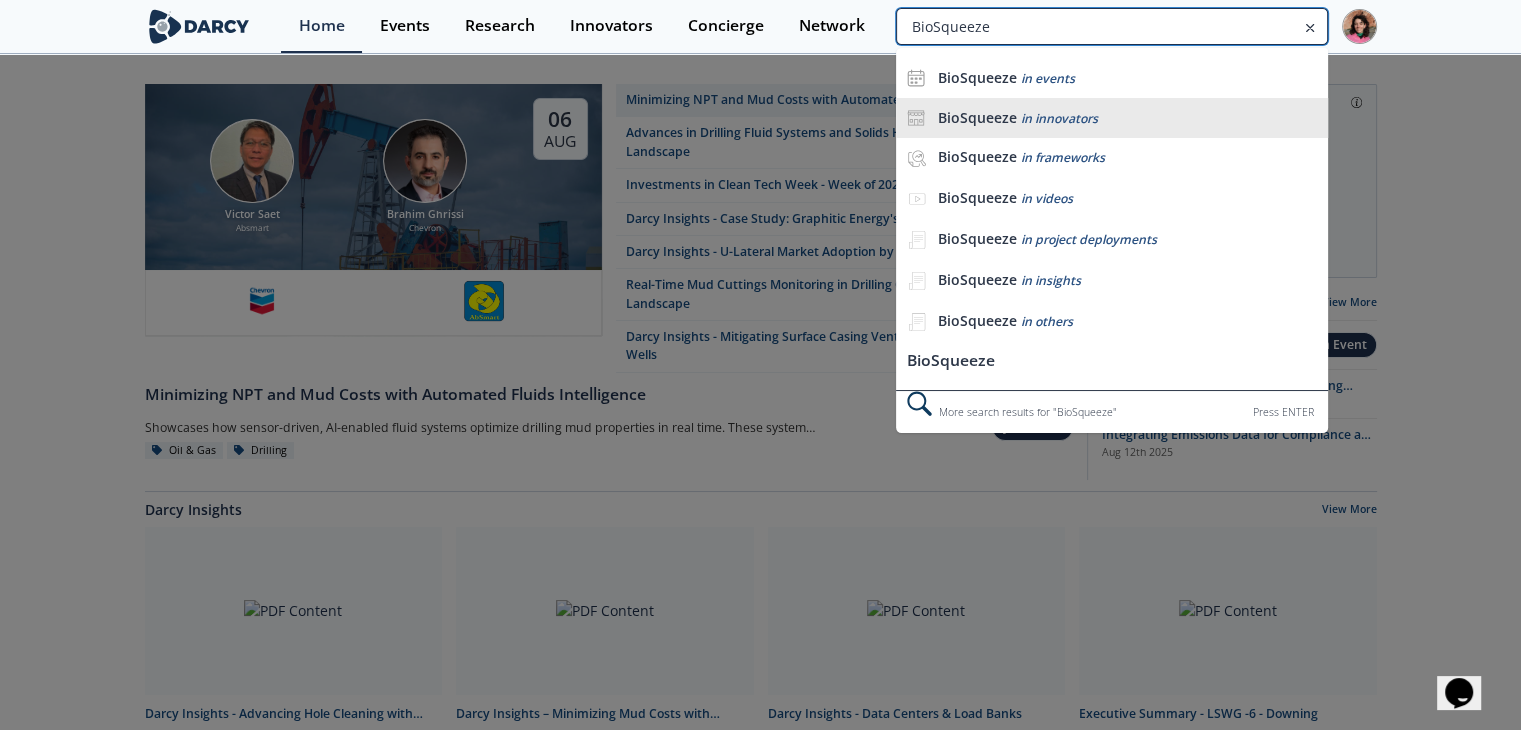 type on "BioSqueeze" 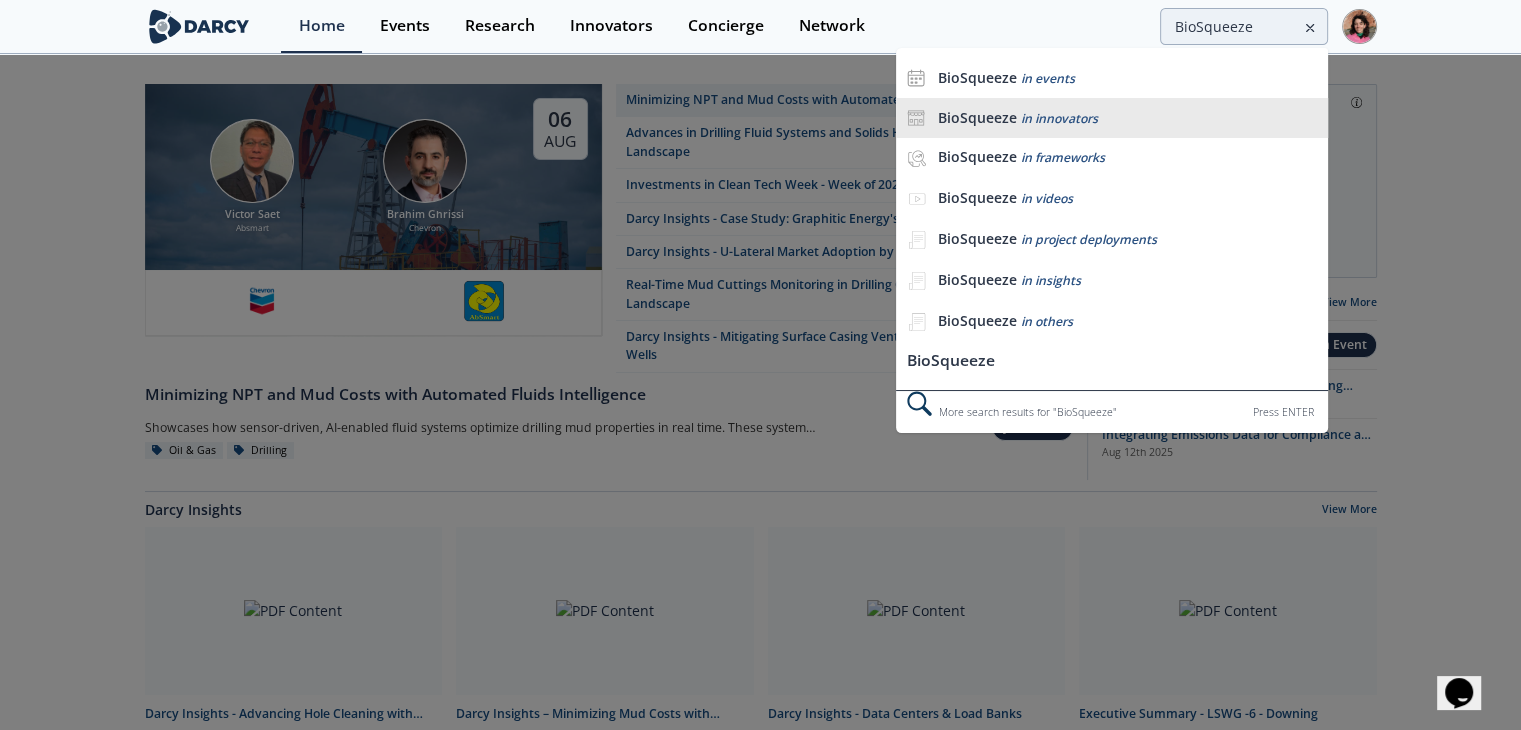 click on "in innovators" at bounding box center (1058, 118) 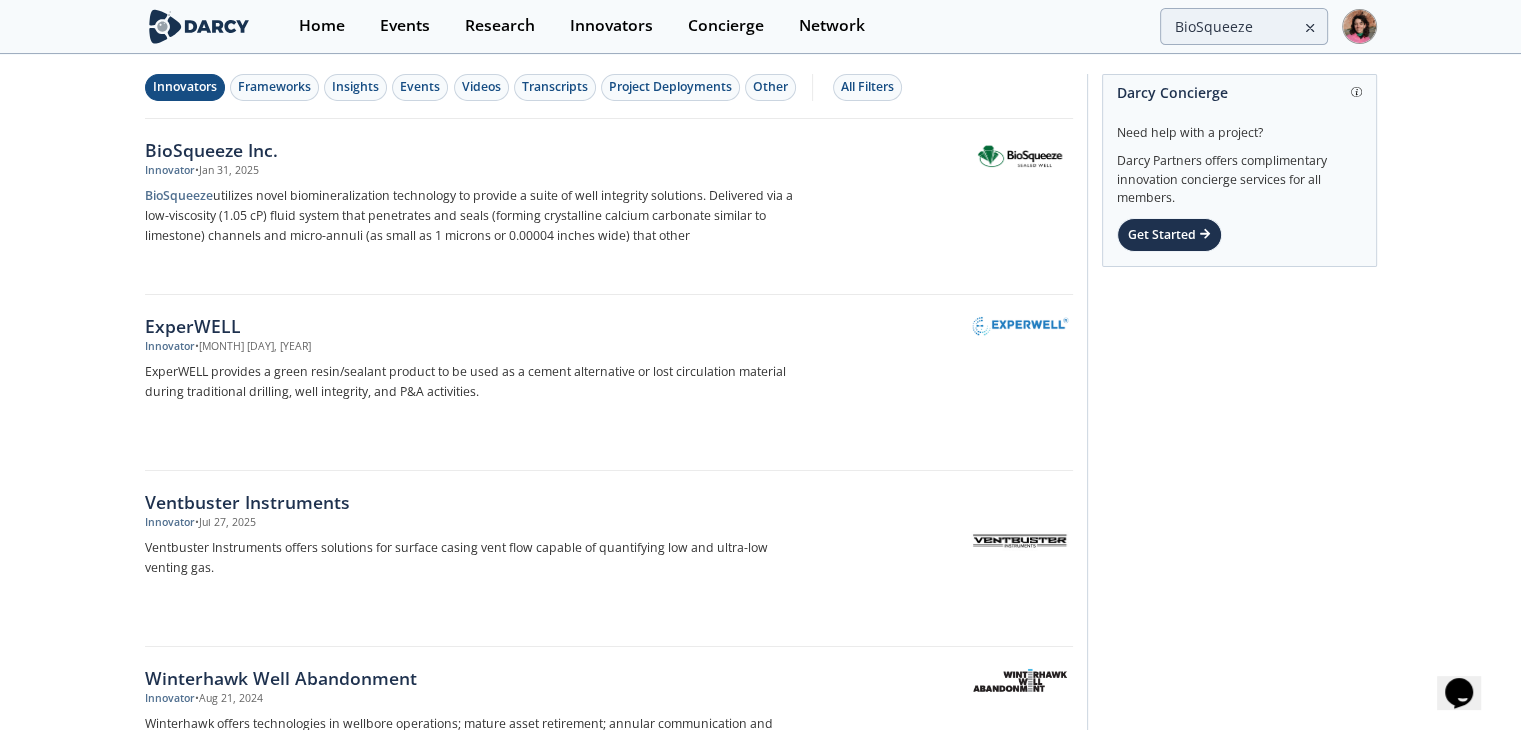 click on "BioSqueeze  utilizes novel biomineralization  technology to provide a suite of well integrity solutions.
Delivered via a low-viscosity (1.05 cP) fluid system that penetrates and seals (forming crystalline calcium carbonate similar to limestone) channels and micro-annuli (as small as 1 microns or 0.00004 inches wide) that other" at bounding box center [476, 216] 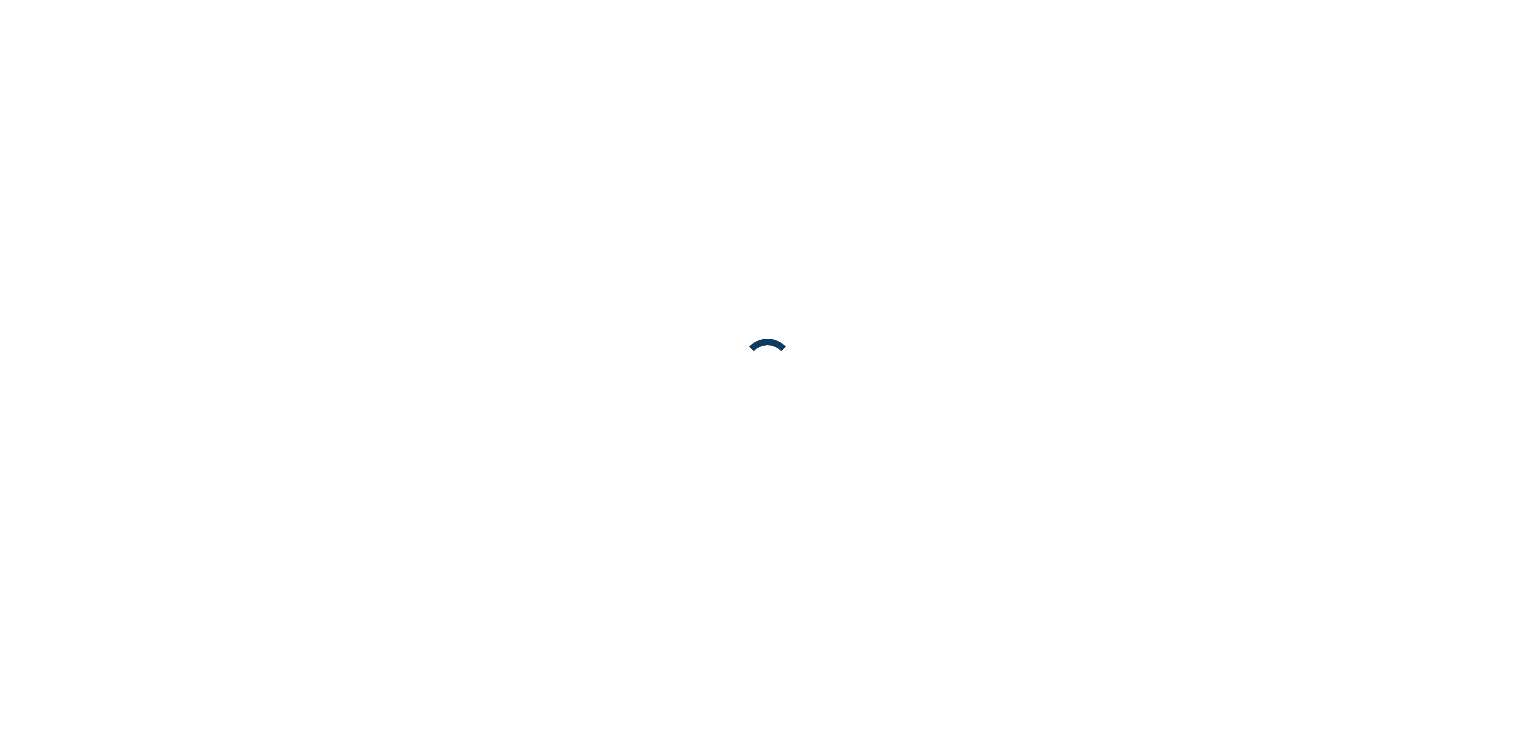 scroll, scrollTop: 0, scrollLeft: 0, axis: both 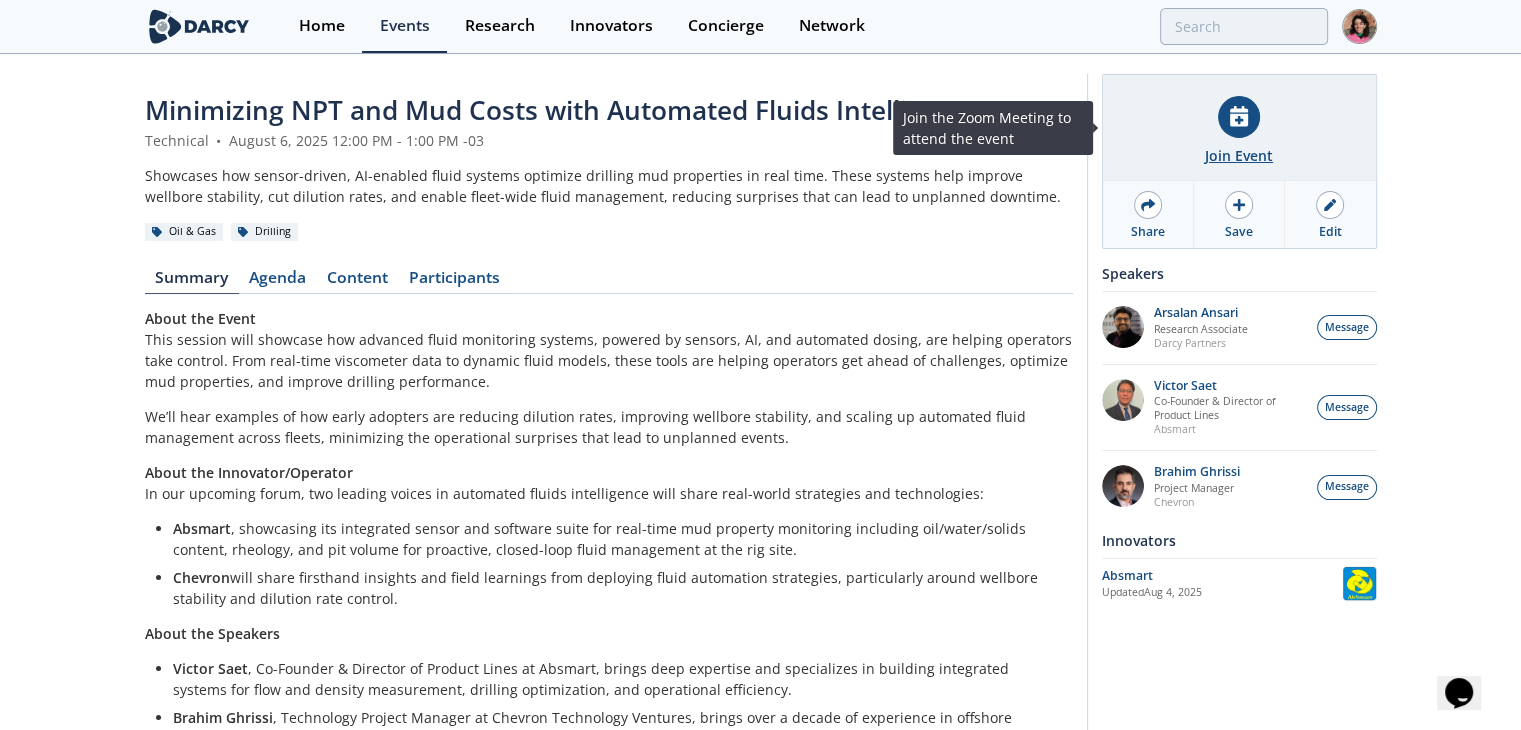 click on "Join Event" at bounding box center [1239, 155] 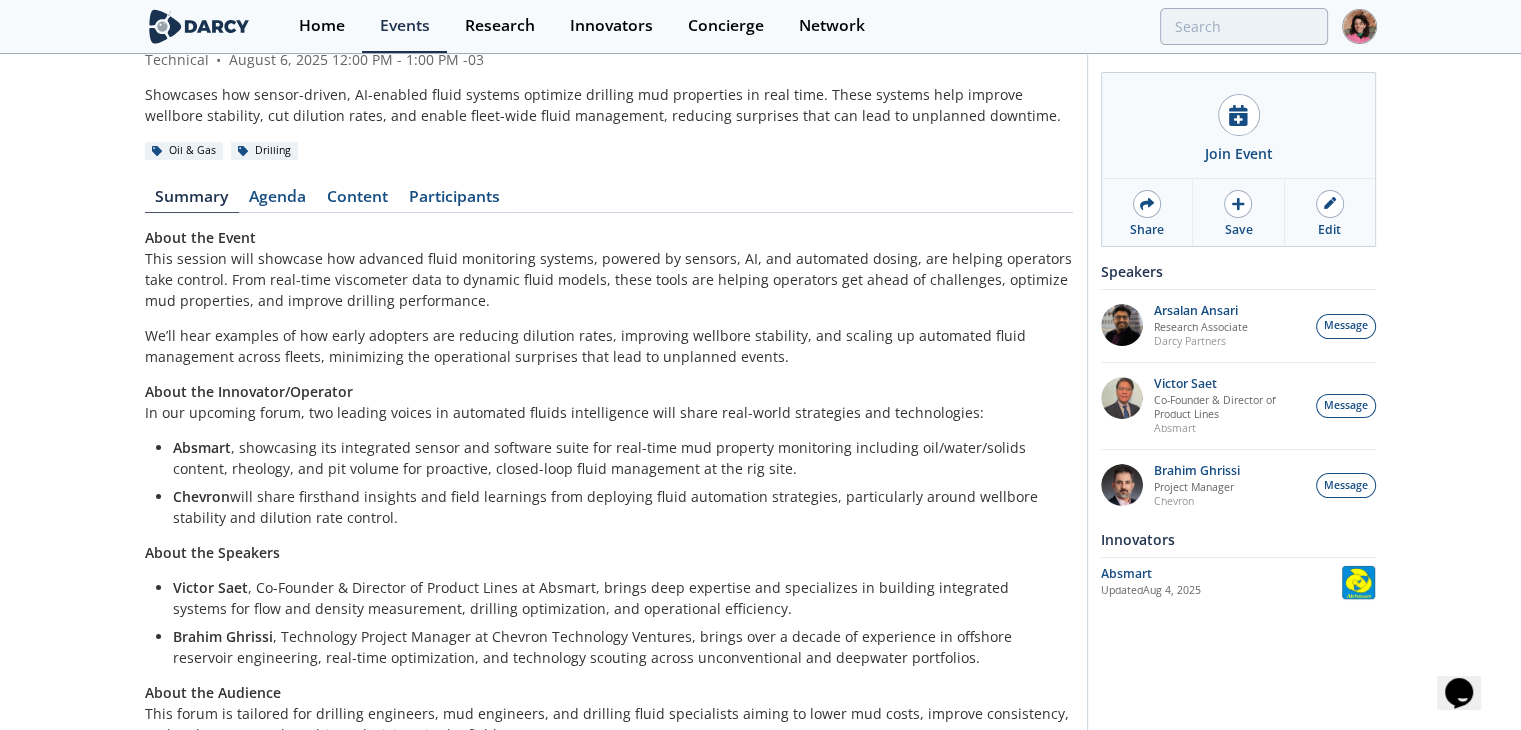 scroll, scrollTop: 100, scrollLeft: 0, axis: vertical 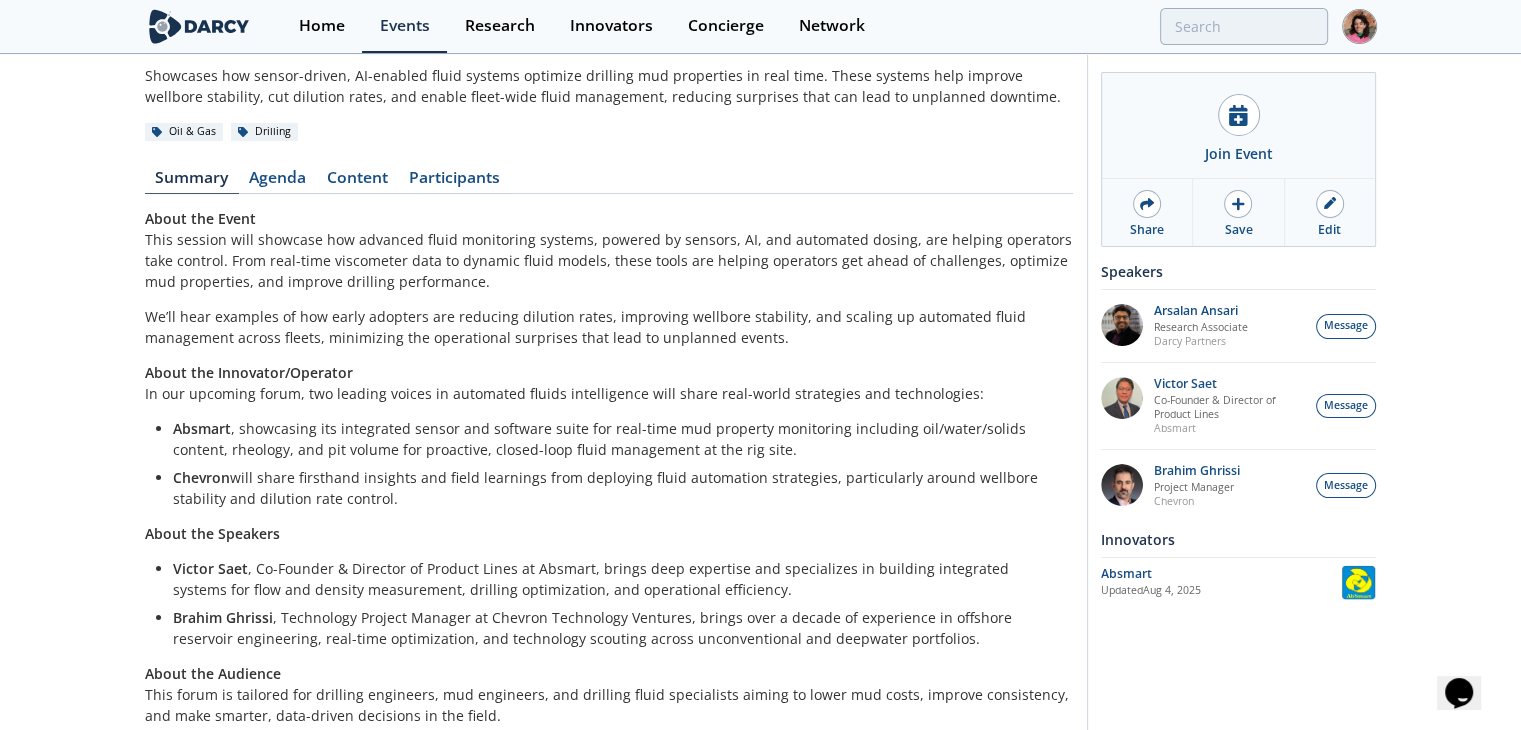 drag, startPoint x: 882, startPoint y: 263, endPoint x: 385, endPoint y: 253, distance: 497.1006 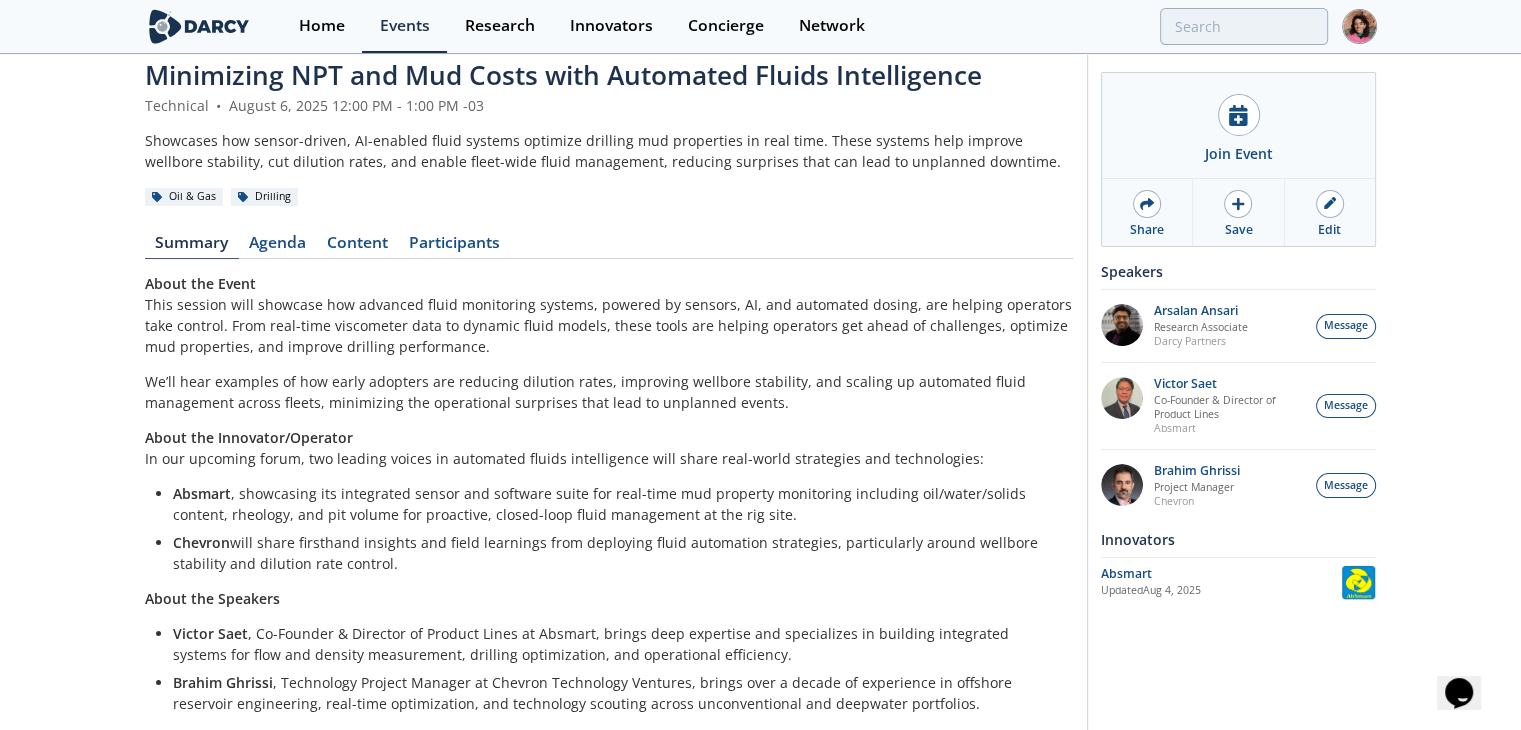 scroll, scrollTop: 0, scrollLeft: 0, axis: both 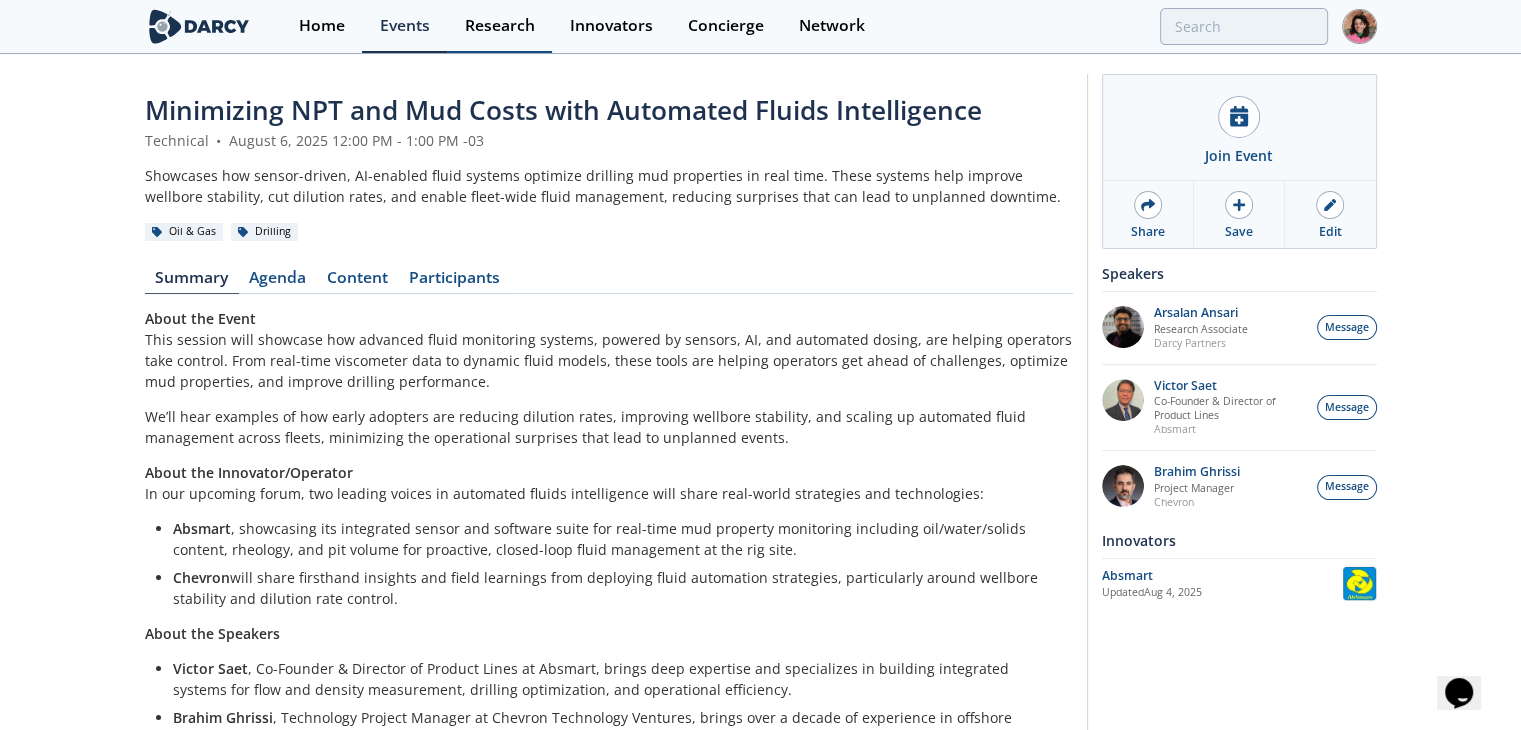 click on "Research" at bounding box center [499, 26] 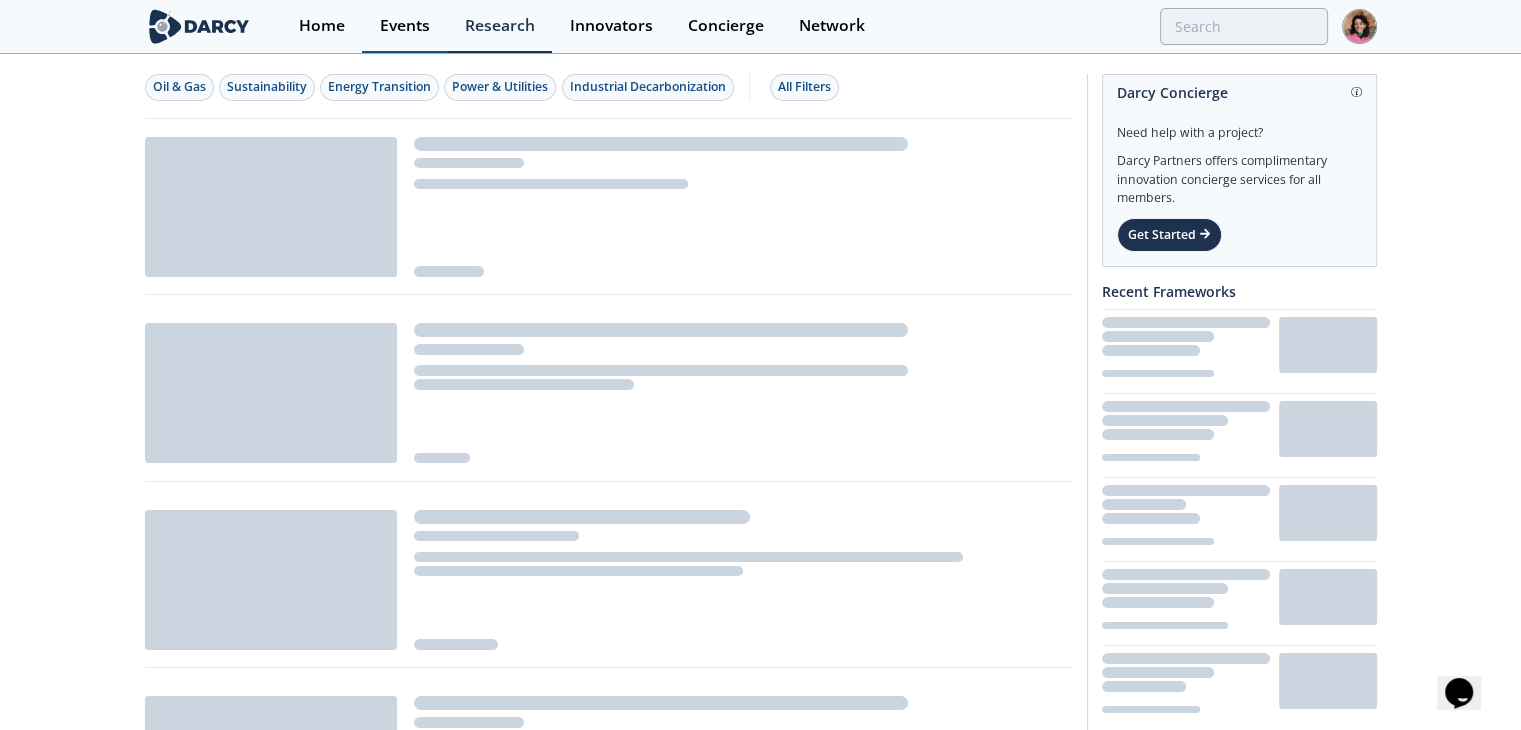 click on "Events" at bounding box center [405, 26] 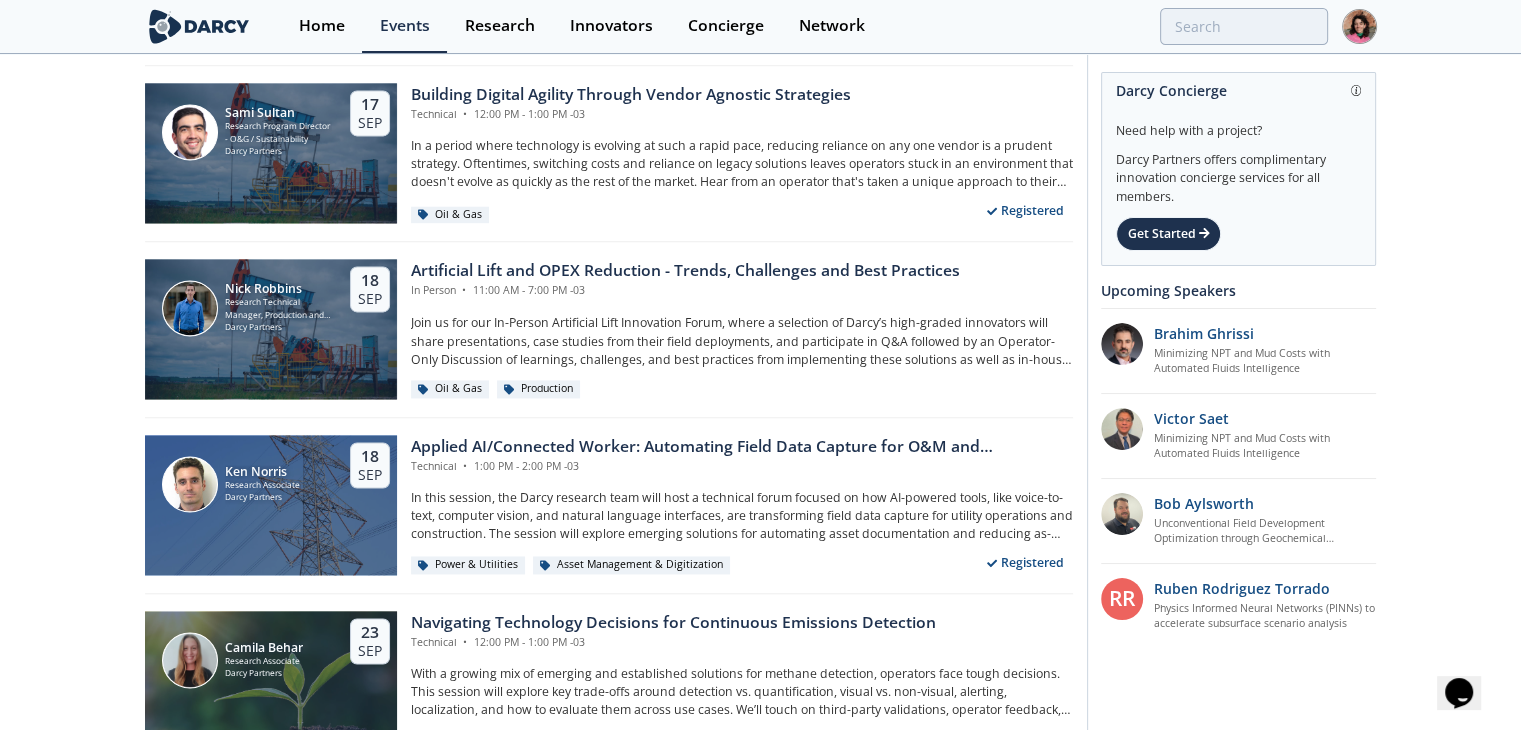 scroll, scrollTop: 2900, scrollLeft: 0, axis: vertical 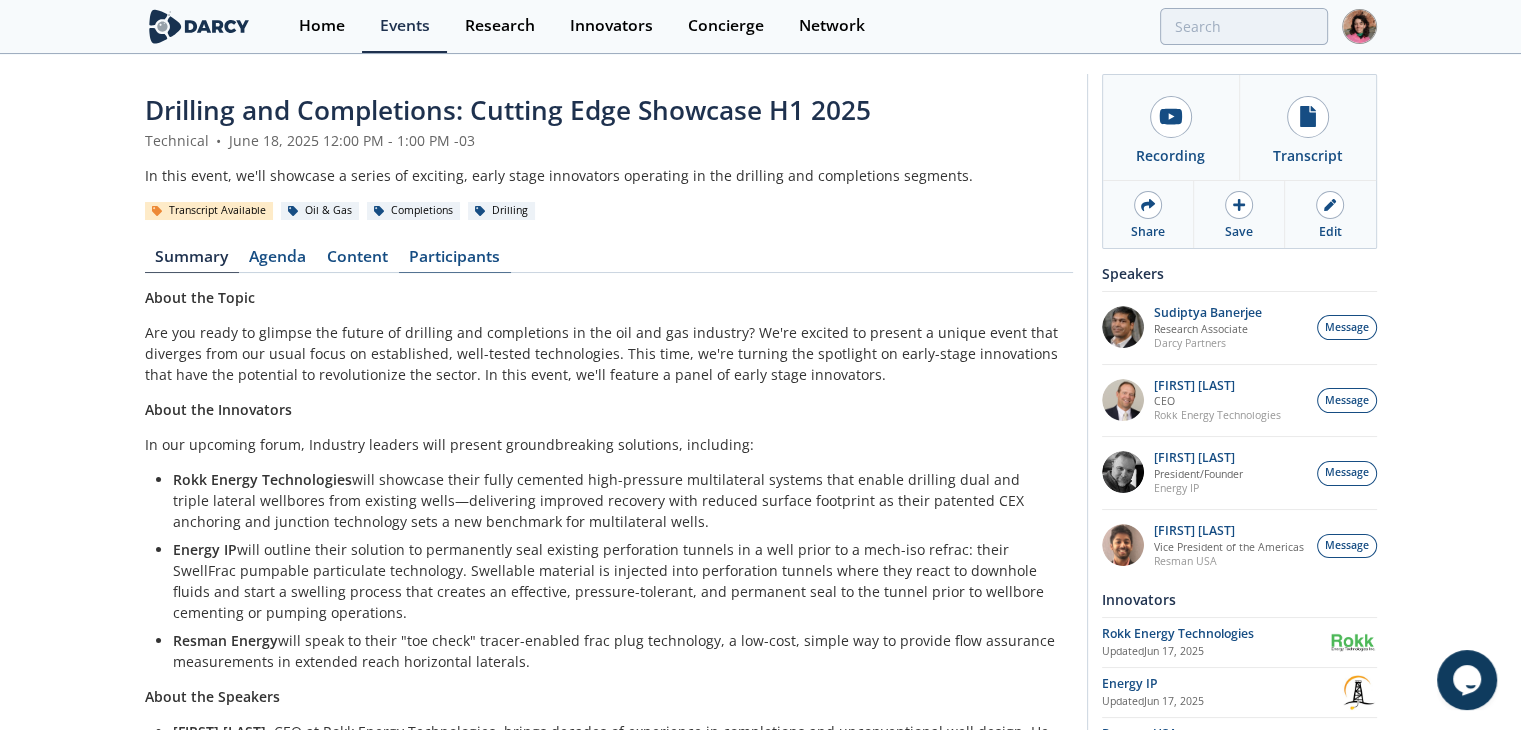 click on "Participants" at bounding box center [455, 261] 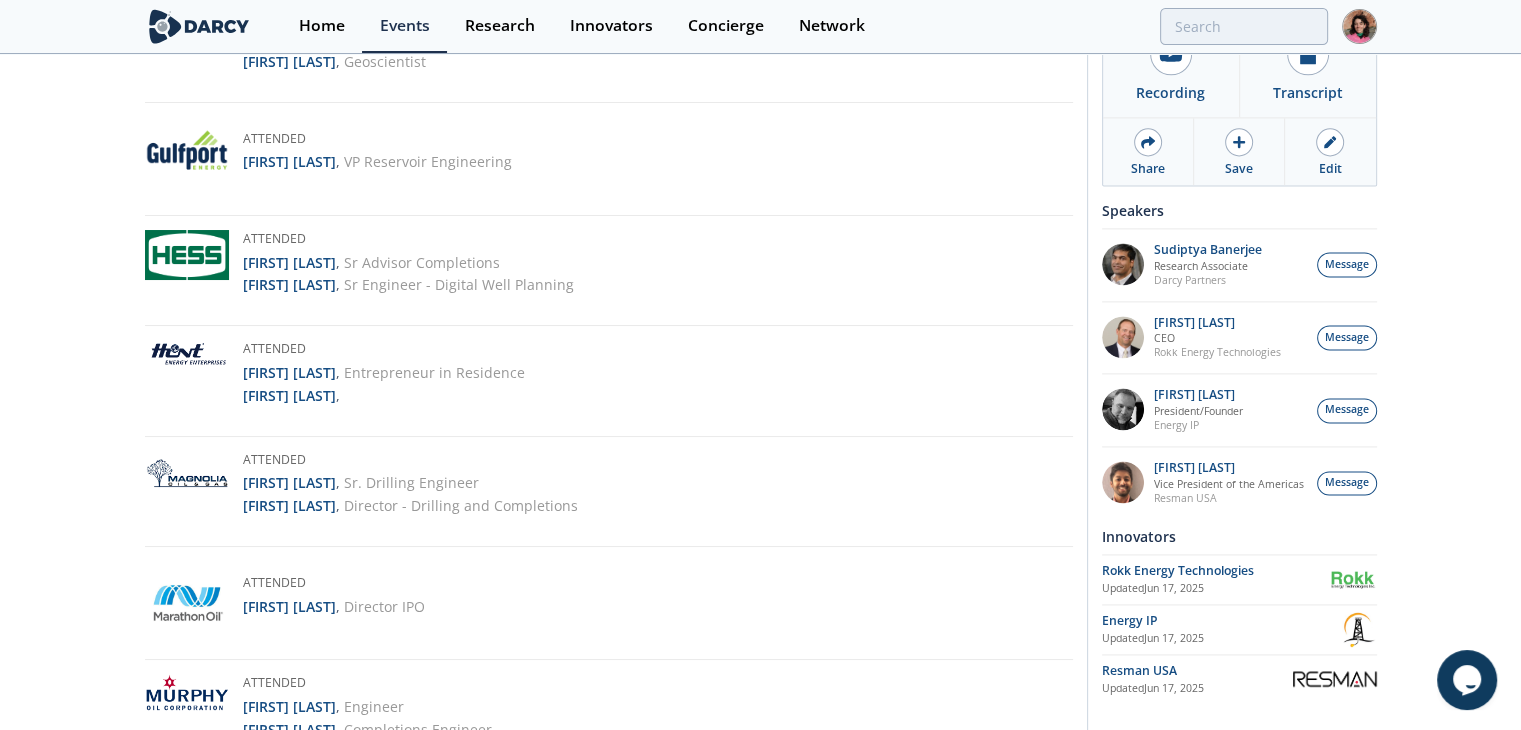 scroll, scrollTop: 2600, scrollLeft: 0, axis: vertical 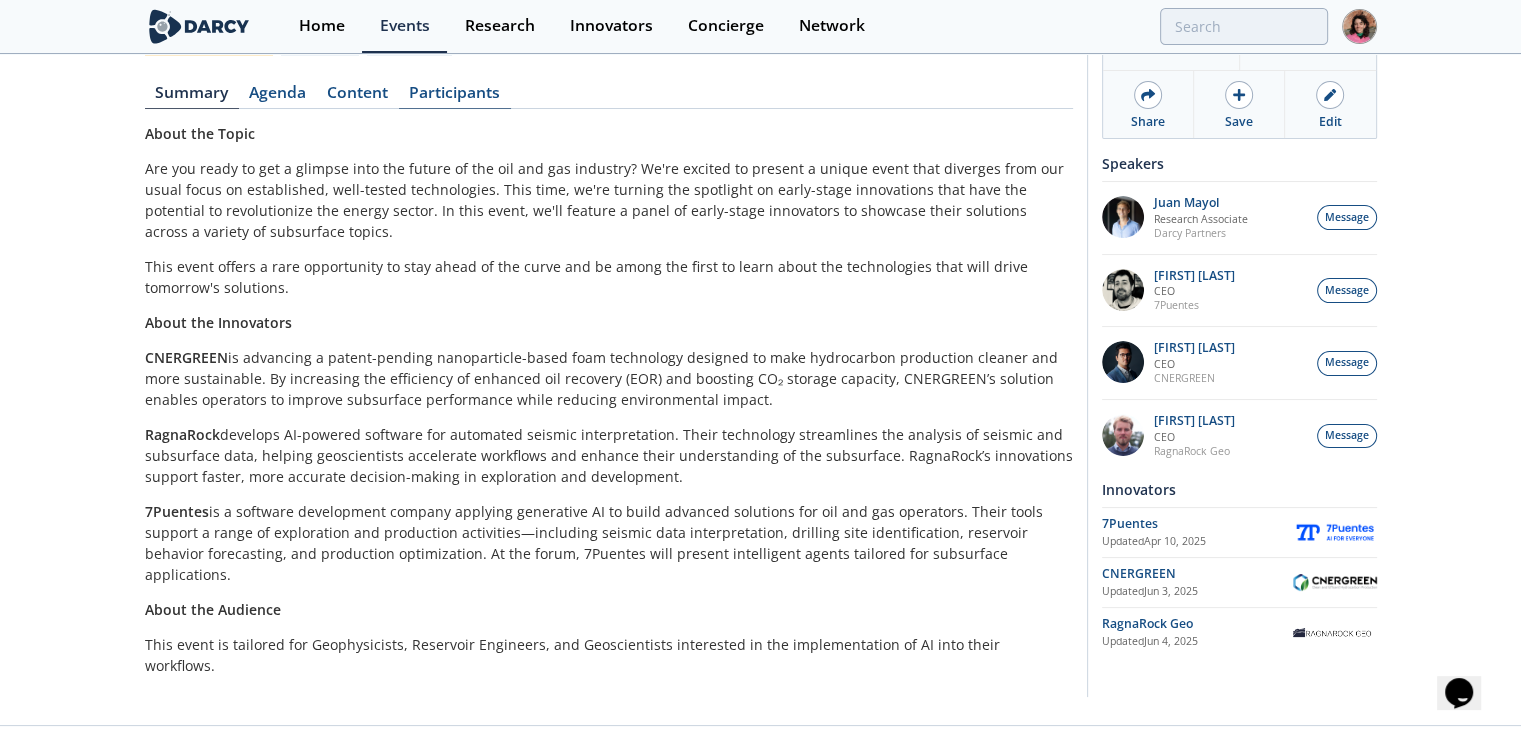 click on "Participants" at bounding box center [455, 97] 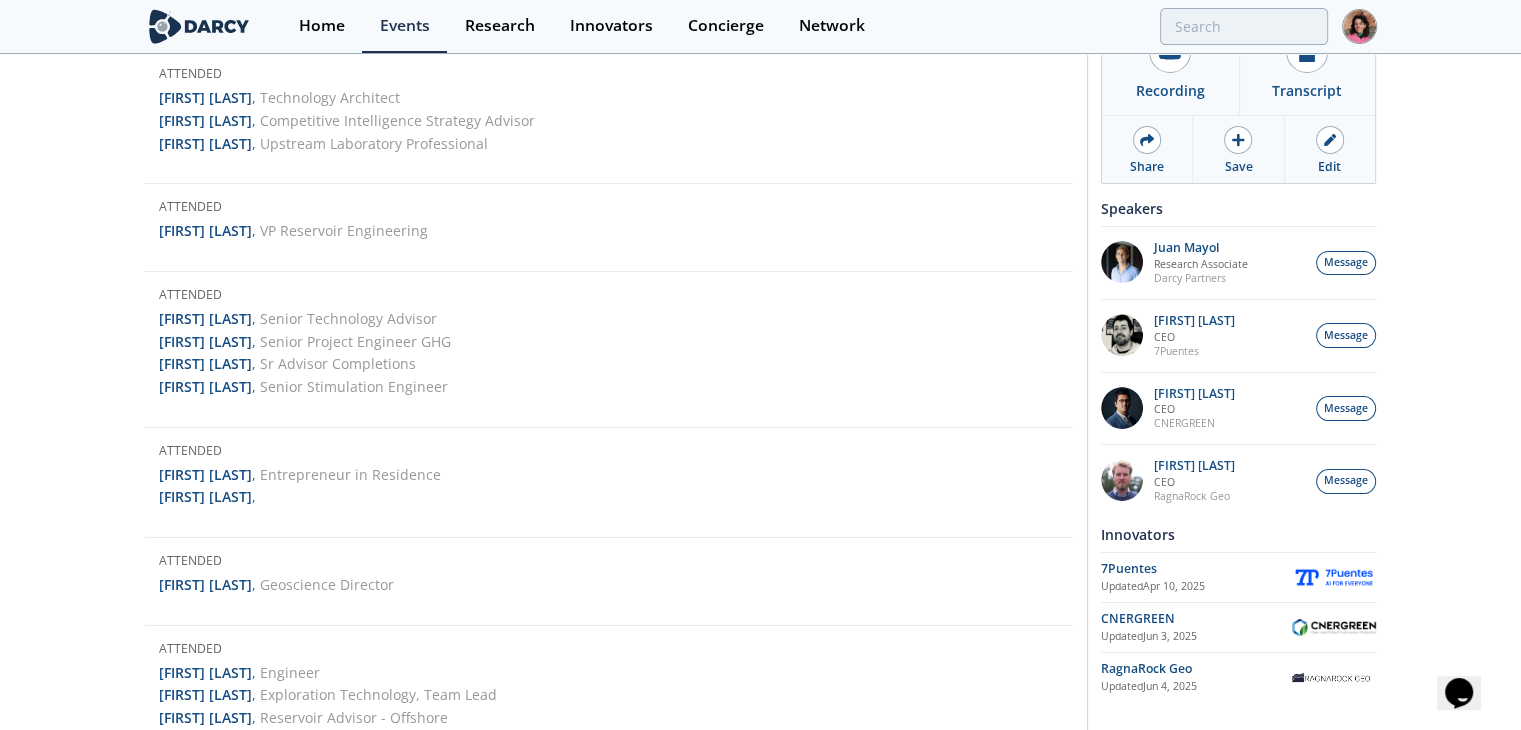 scroll, scrollTop: 1964, scrollLeft: 0, axis: vertical 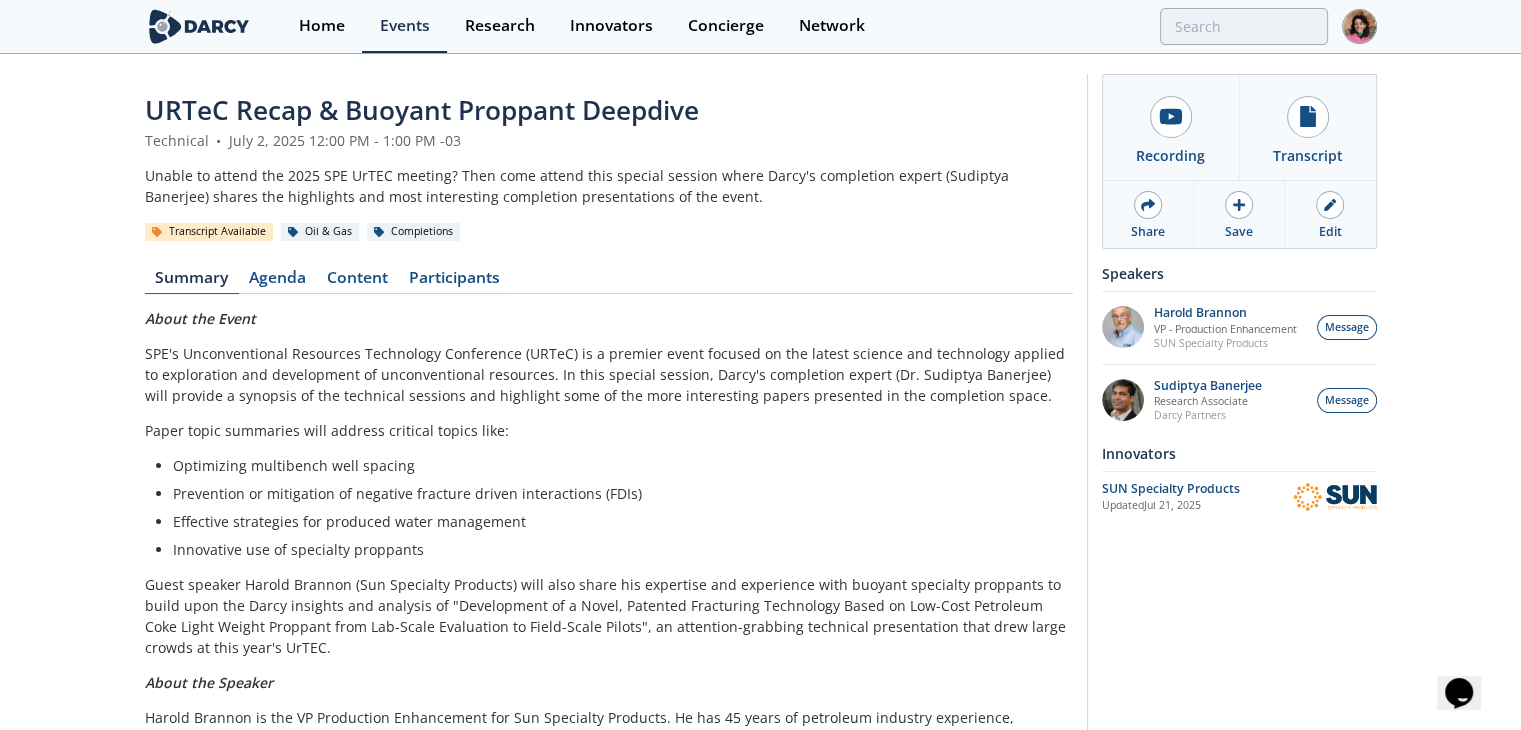 click on "Participants" at bounding box center [455, 282] 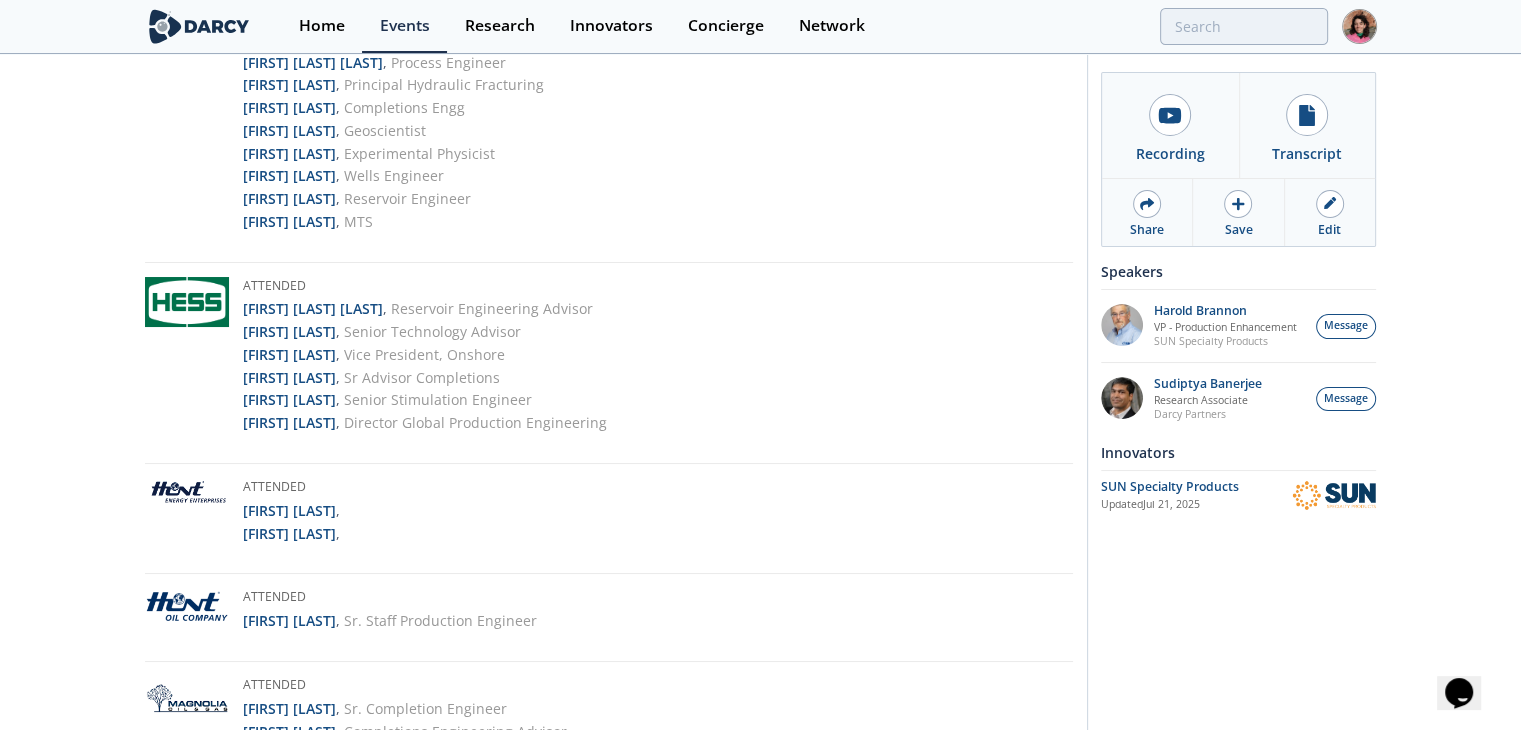 scroll, scrollTop: 3100, scrollLeft: 0, axis: vertical 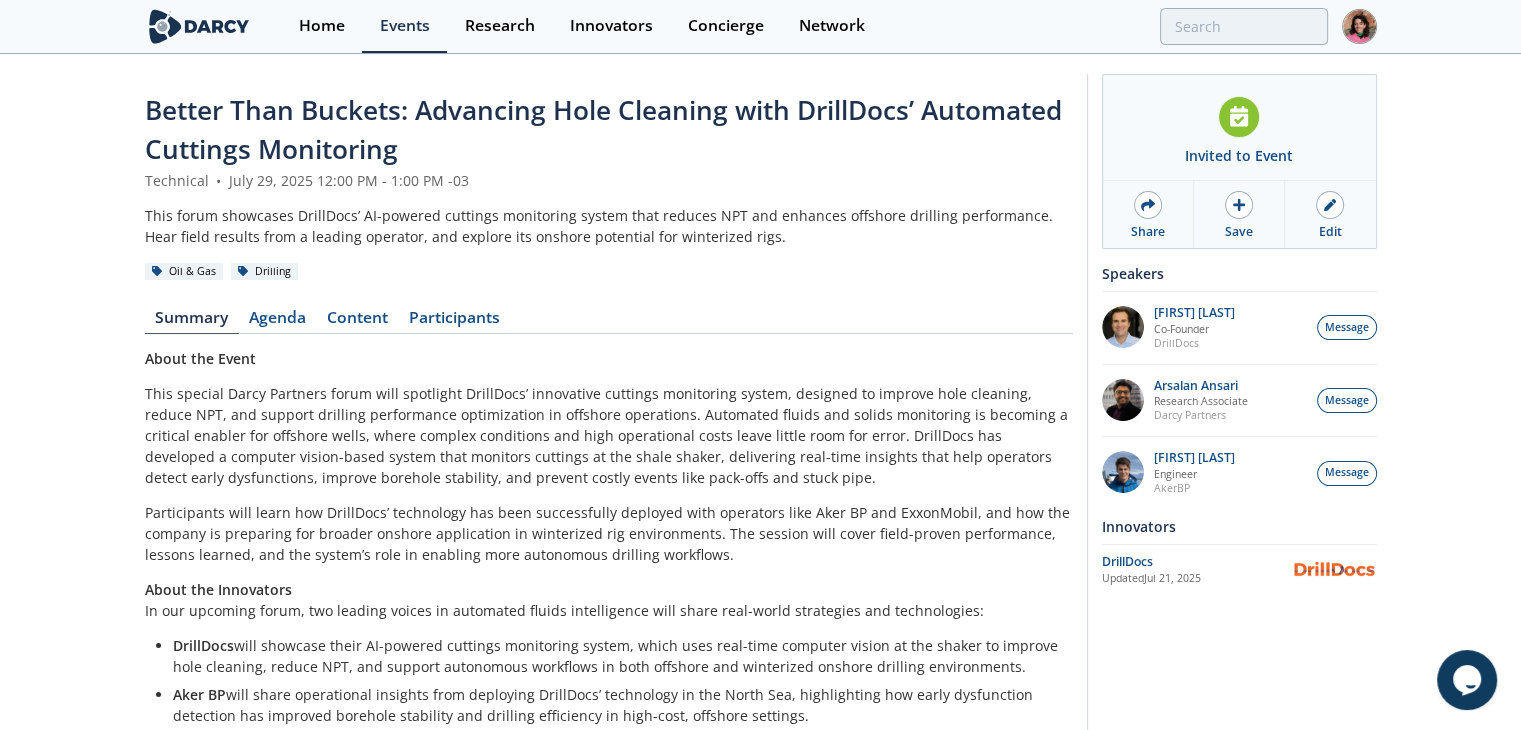click on "Participants" at bounding box center (455, 322) 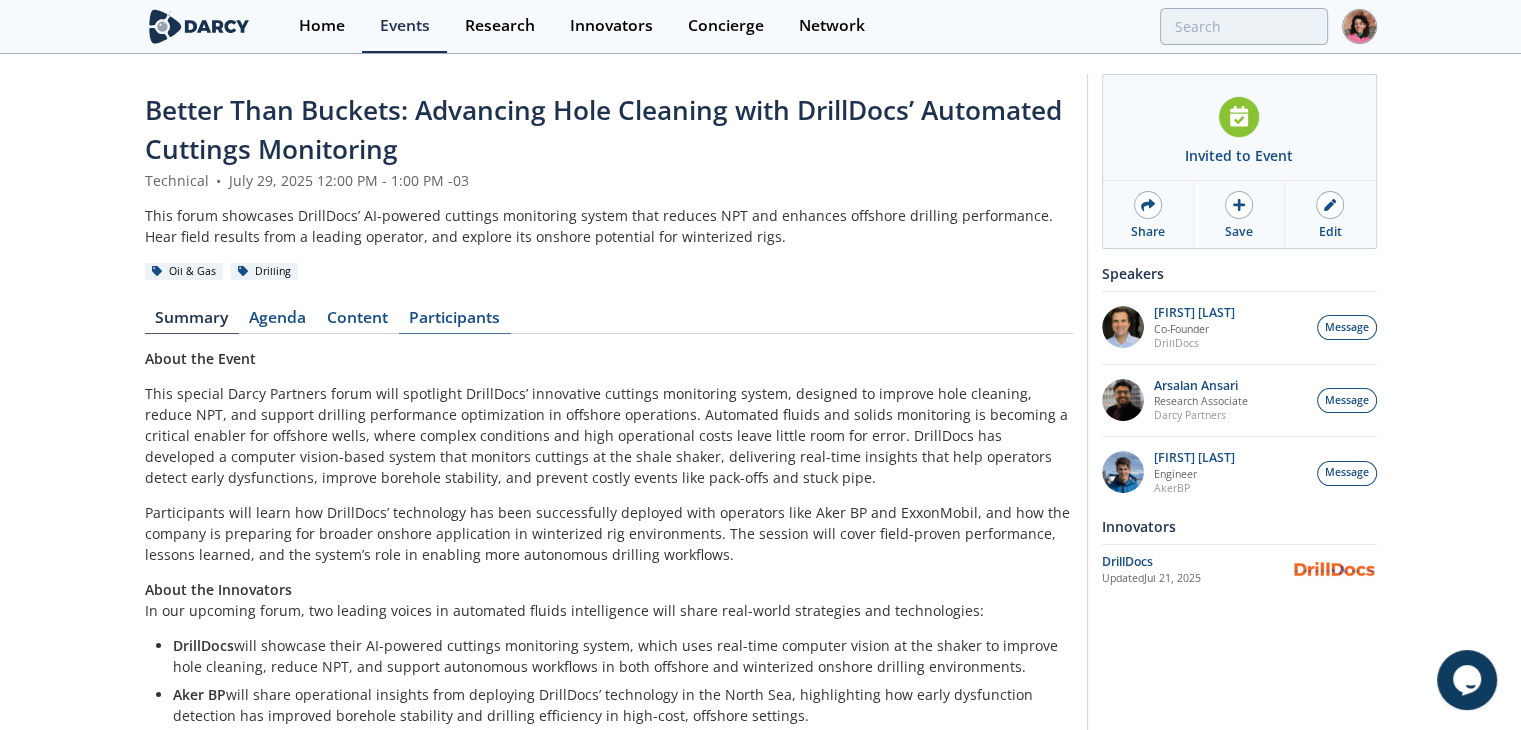 click on "Participants" at bounding box center [455, 322] 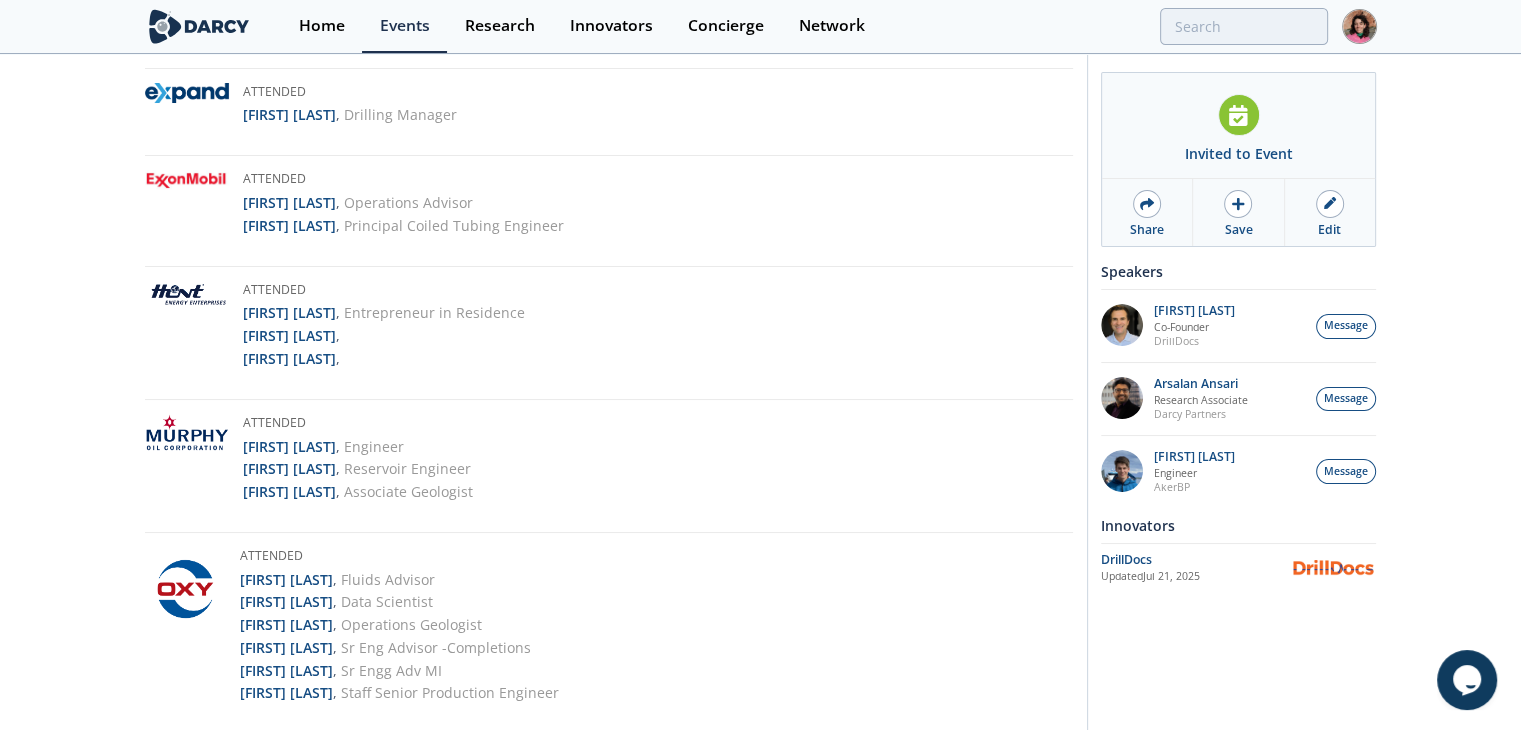 scroll, scrollTop: 1800, scrollLeft: 0, axis: vertical 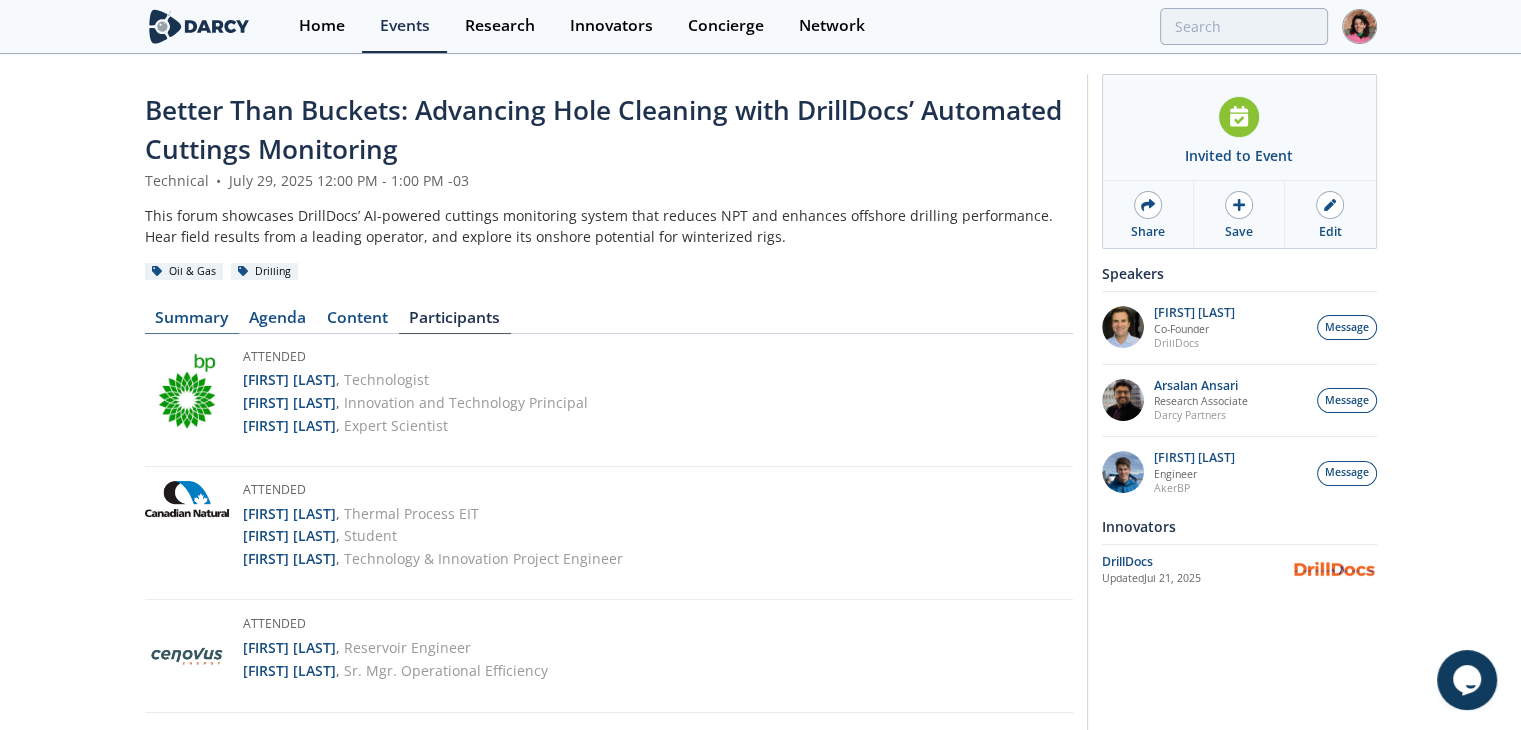 click on "Summary" at bounding box center [192, 322] 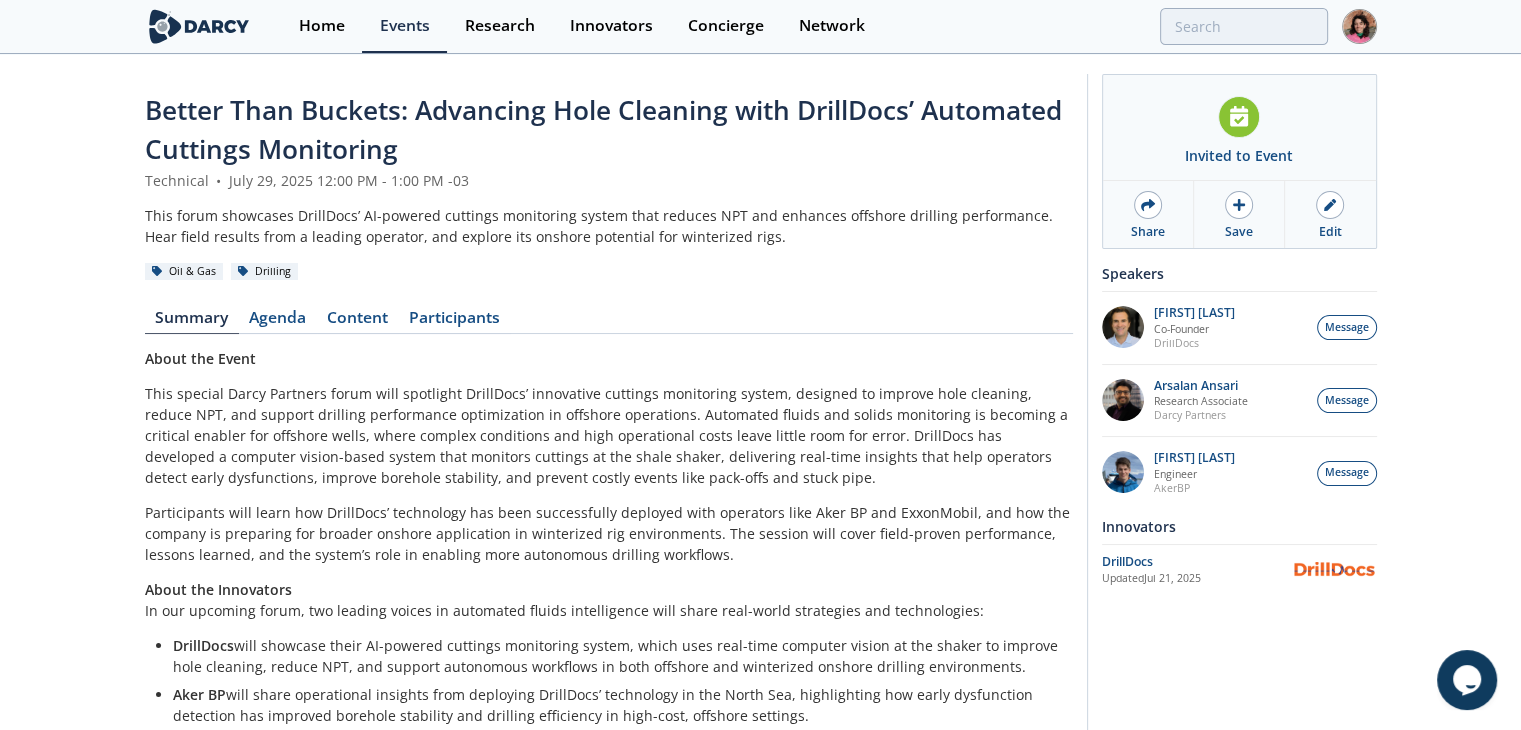 click on "About the Event" at bounding box center (200, 358) 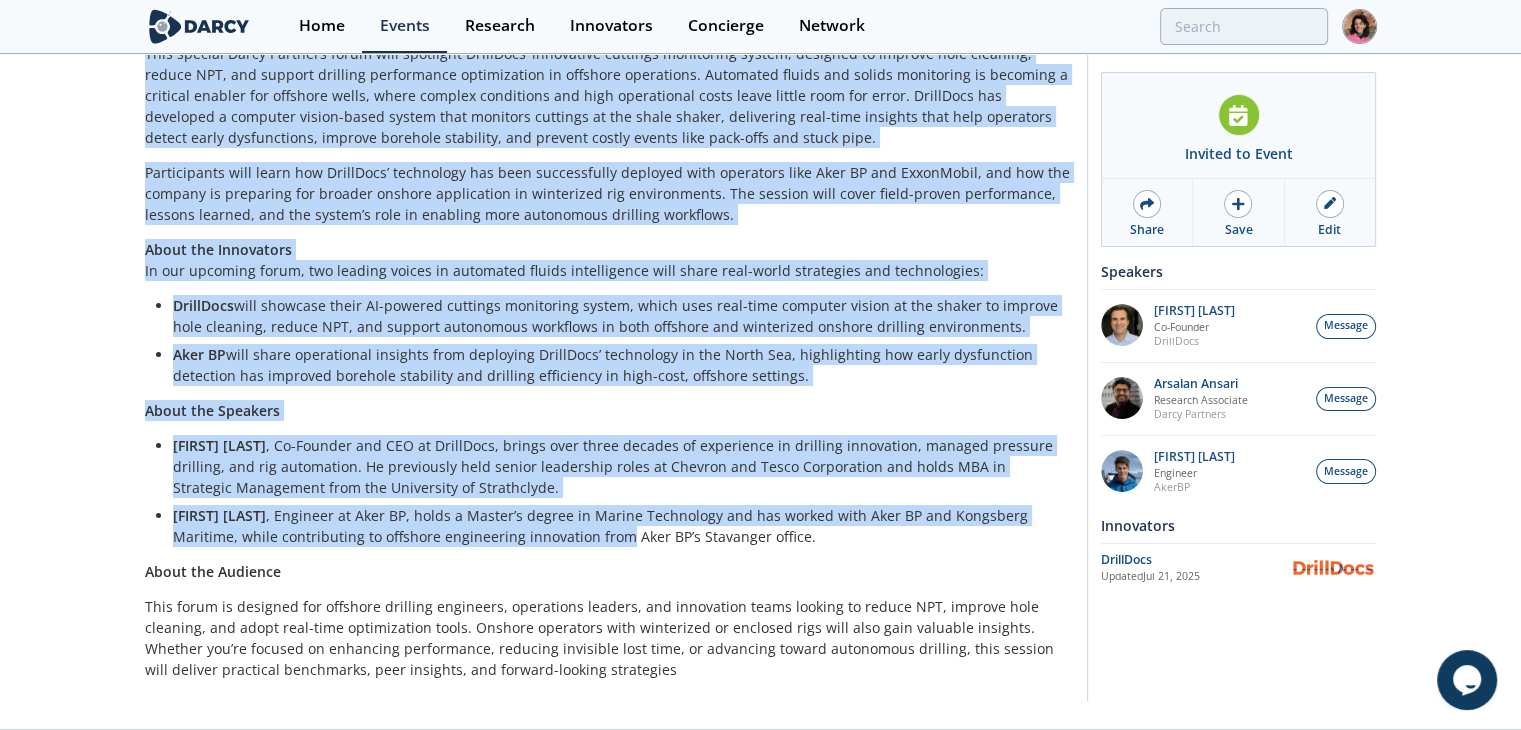 scroll, scrollTop: 385, scrollLeft: 0, axis: vertical 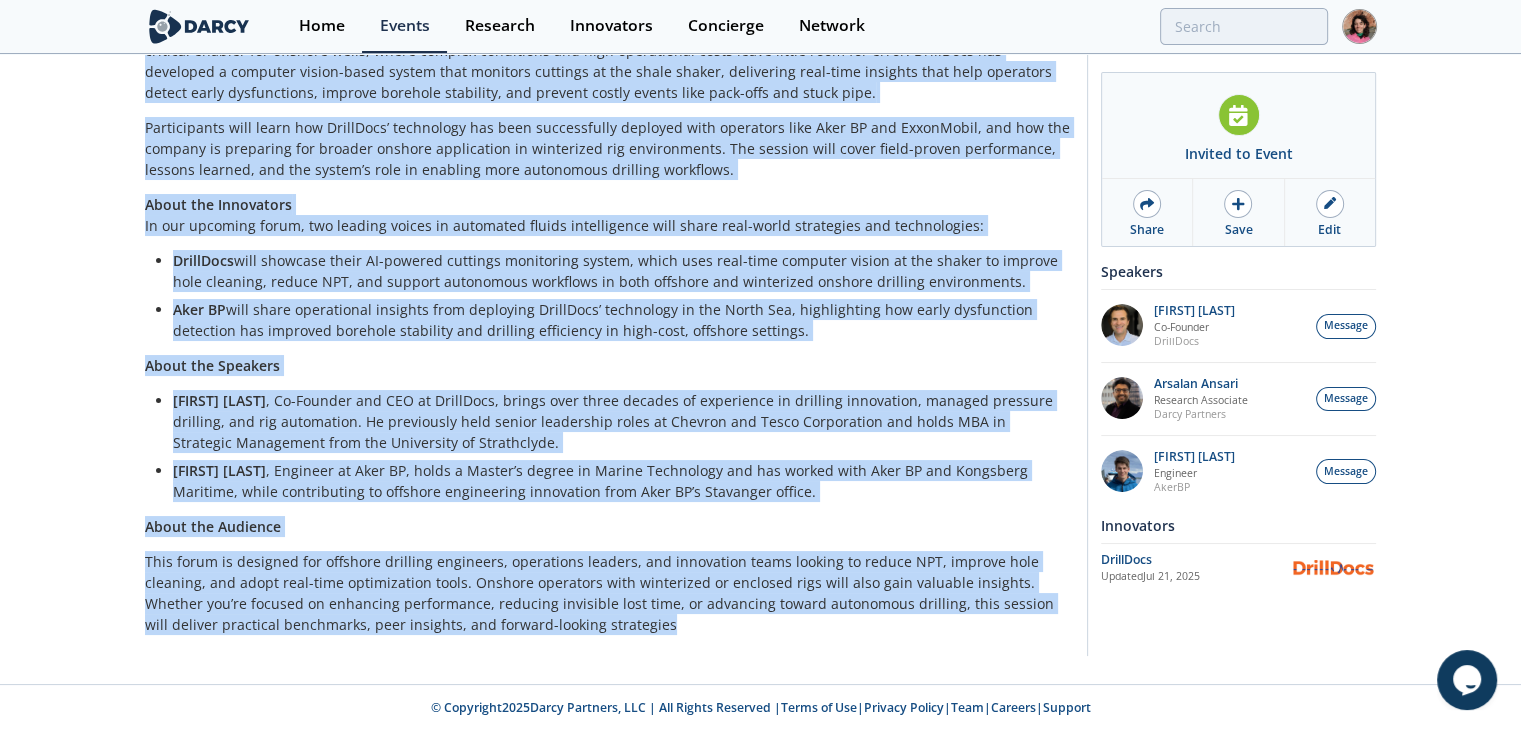 drag, startPoint x: 148, startPoint y: 220, endPoint x: 547, endPoint y: 627, distance: 569.9561 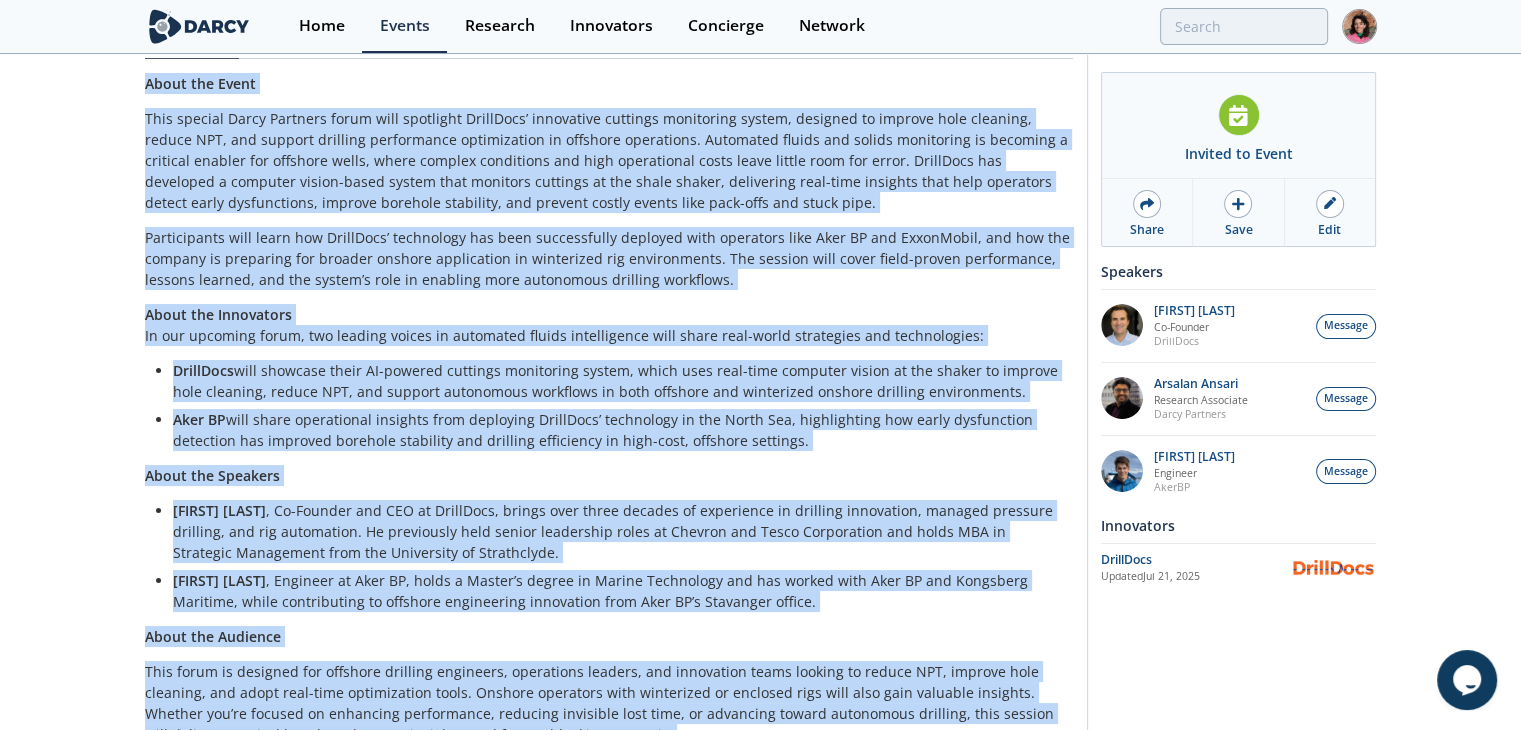 scroll, scrollTop: 0, scrollLeft: 0, axis: both 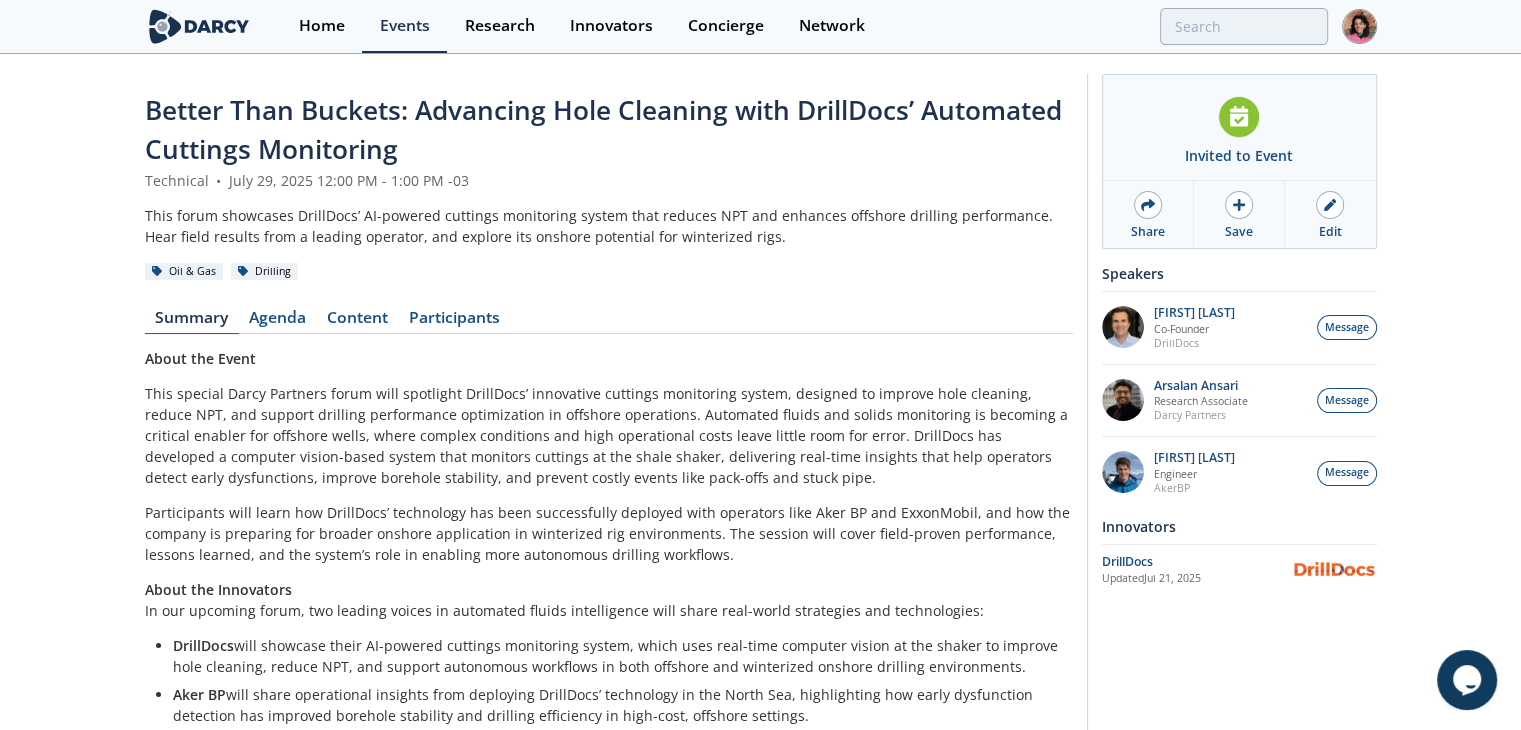 click on "Better Than Buckets: Advancing Hole Cleaning with DrillDocs’ Automated Cuttings Monitoring" at bounding box center [603, 129] 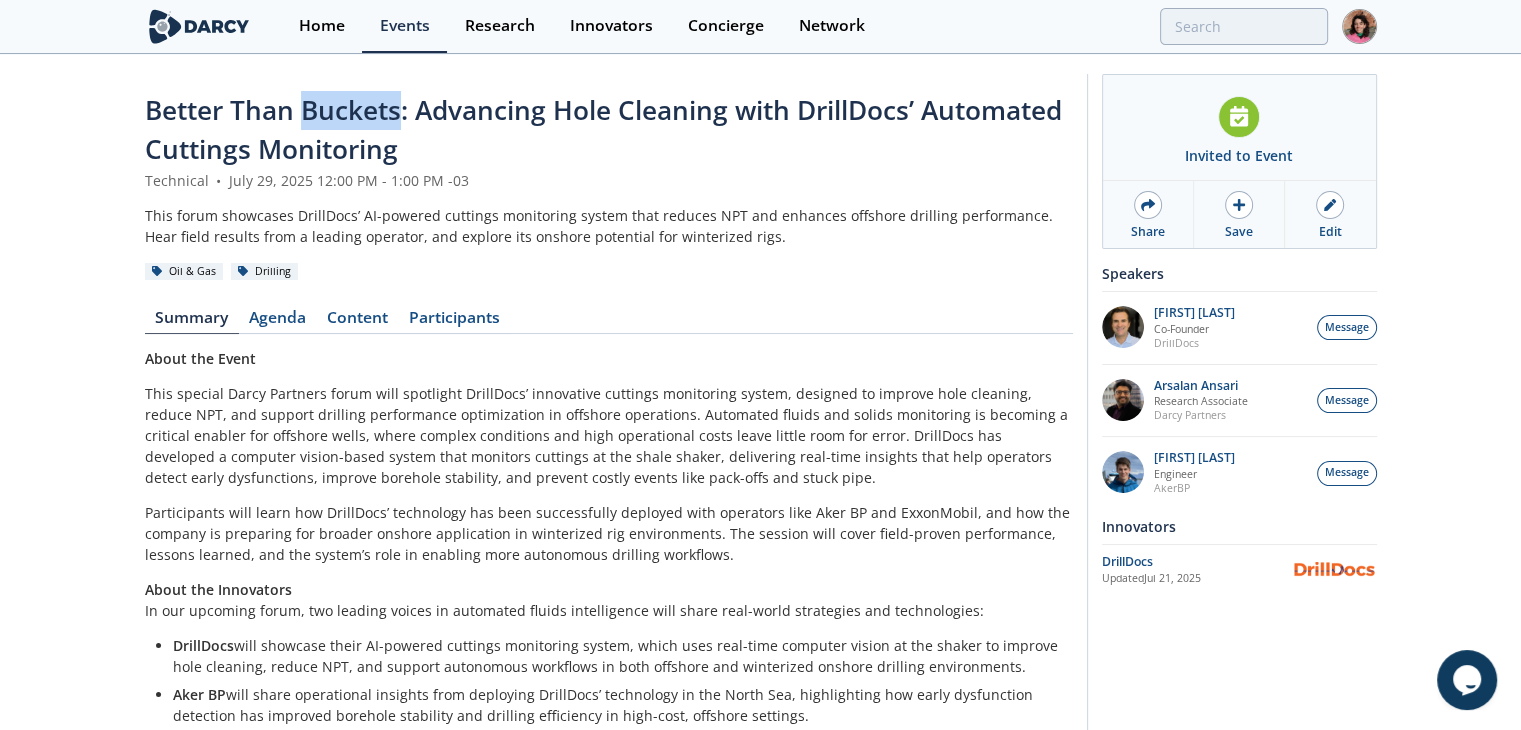 click on "Better Than Buckets: Advancing Hole Cleaning with DrillDocs’ Automated Cuttings Monitoring" at bounding box center [603, 129] 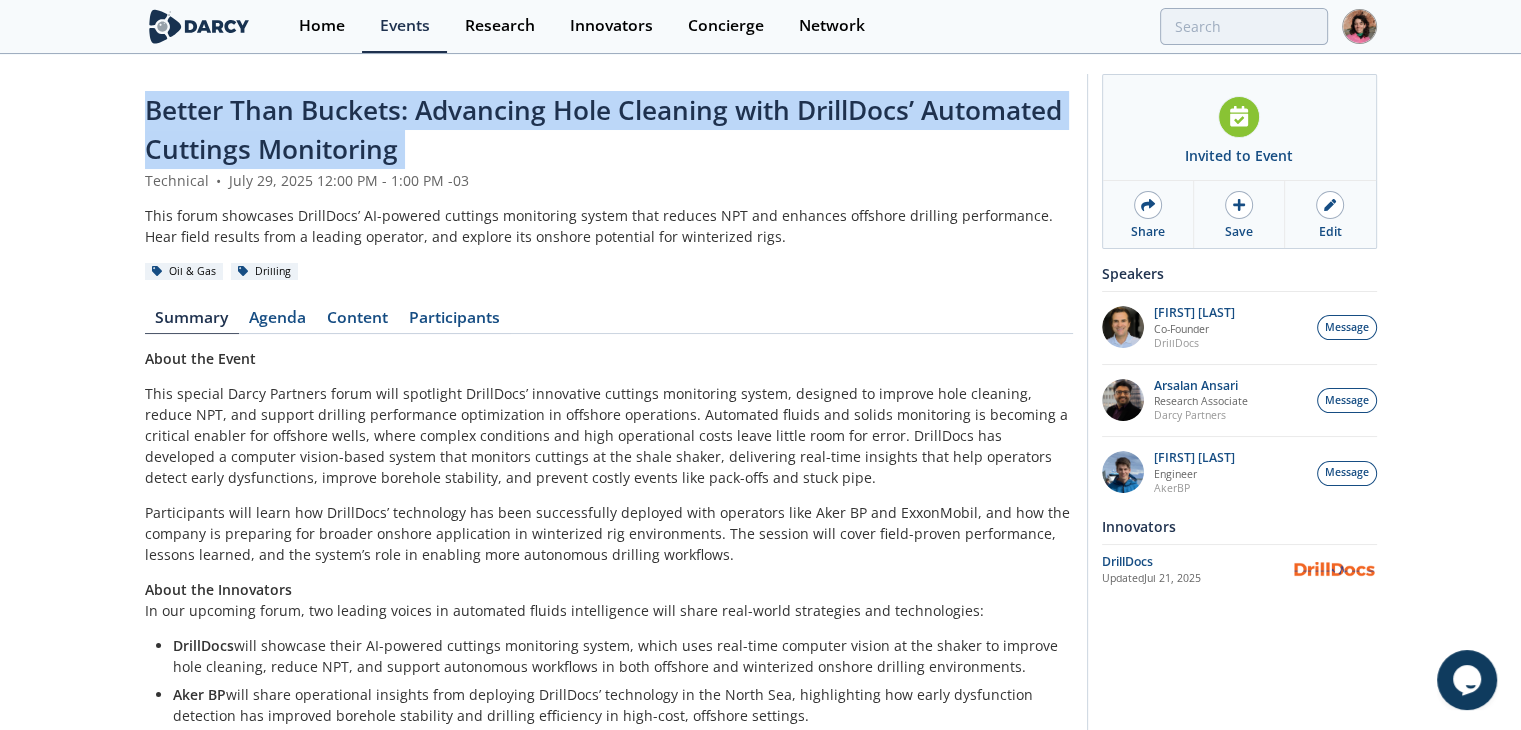click on "Better Than Buckets: Advancing Hole Cleaning with DrillDocs’ Automated Cuttings Monitoring" at bounding box center (603, 129) 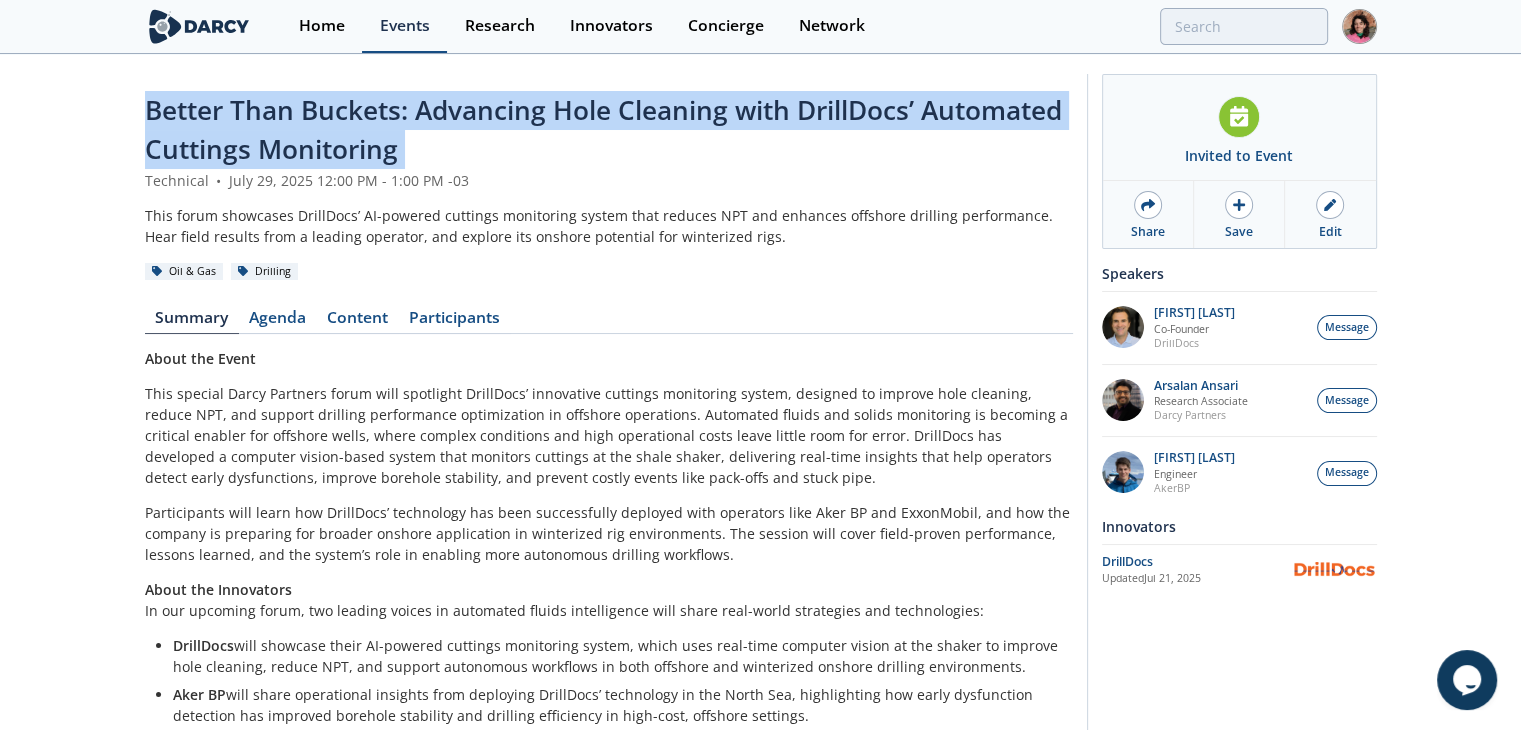 click on "Events" at bounding box center (404, 26) 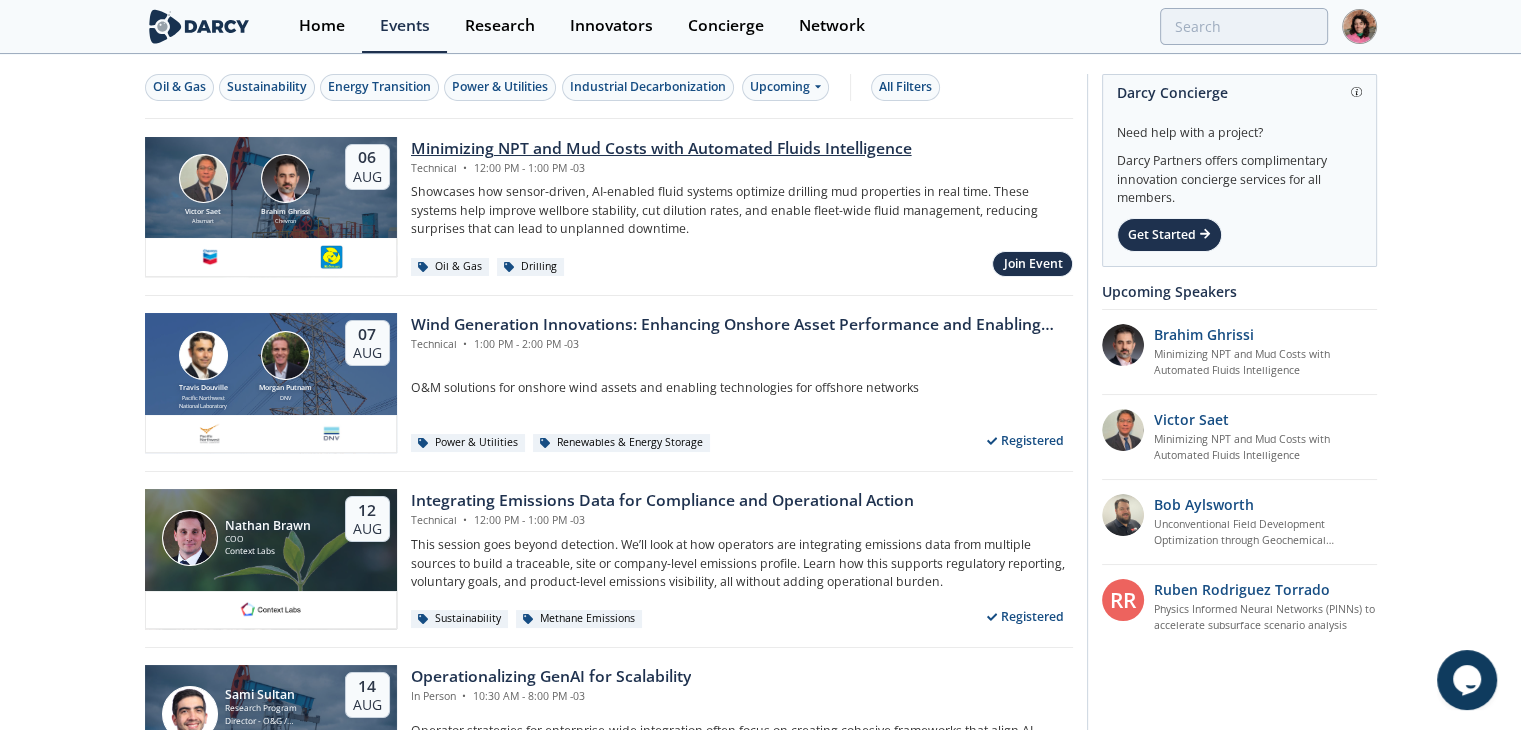 click on "Minimizing NPT and Mud Costs with Automated Fluids Intelligence" at bounding box center (661, 149) 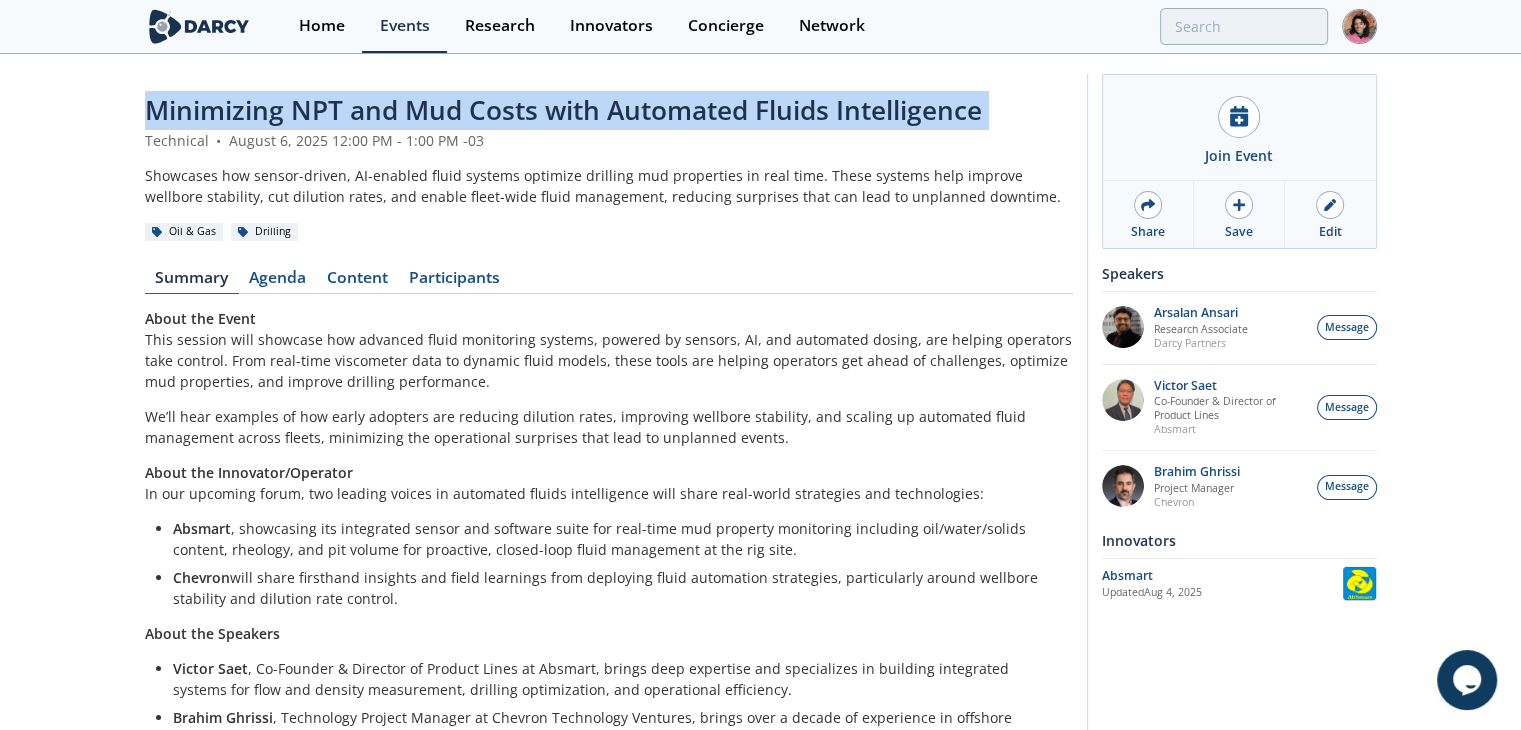 drag, startPoint x: 184, startPoint y: 97, endPoint x: 920, endPoint y: 124, distance: 736.49506 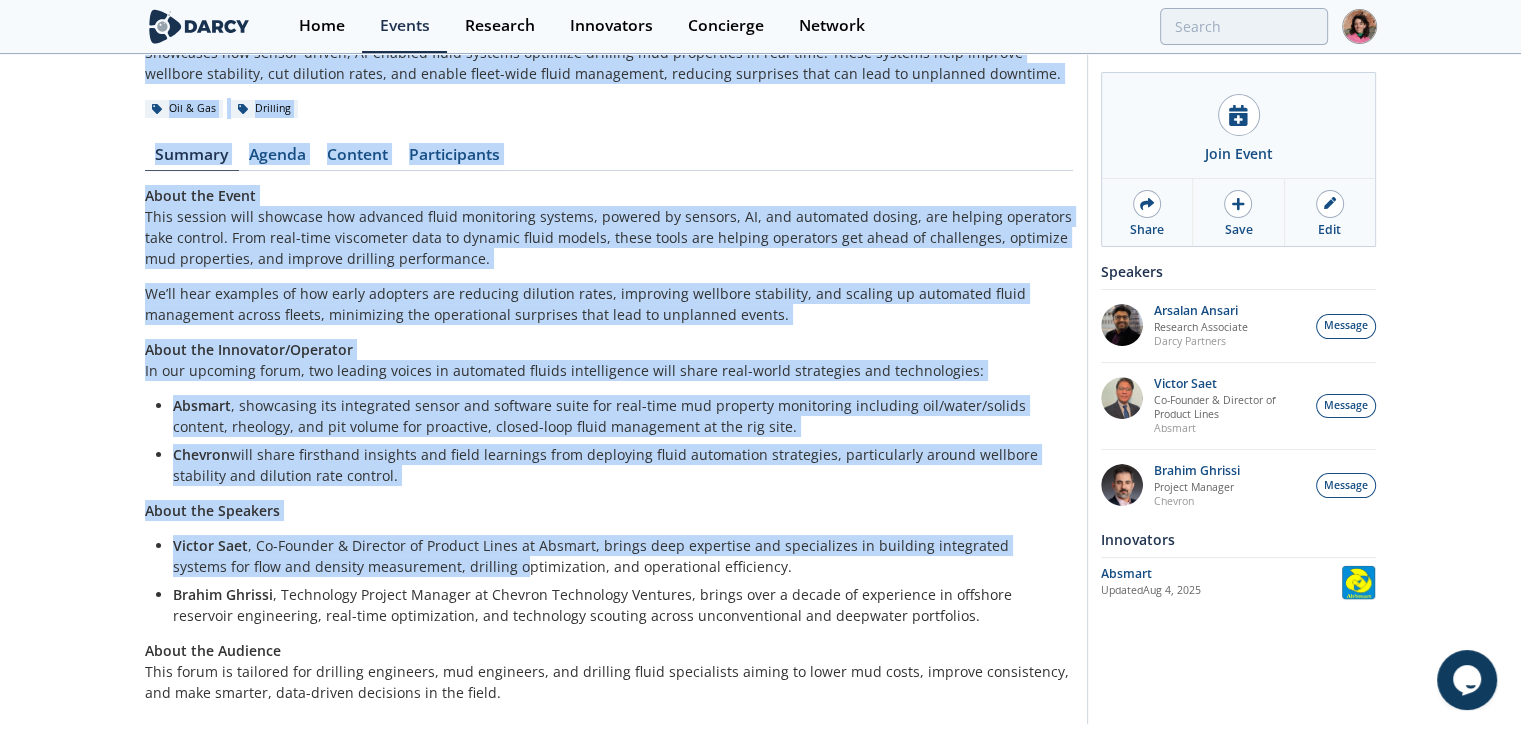 scroll, scrollTop: 192, scrollLeft: 0, axis: vertical 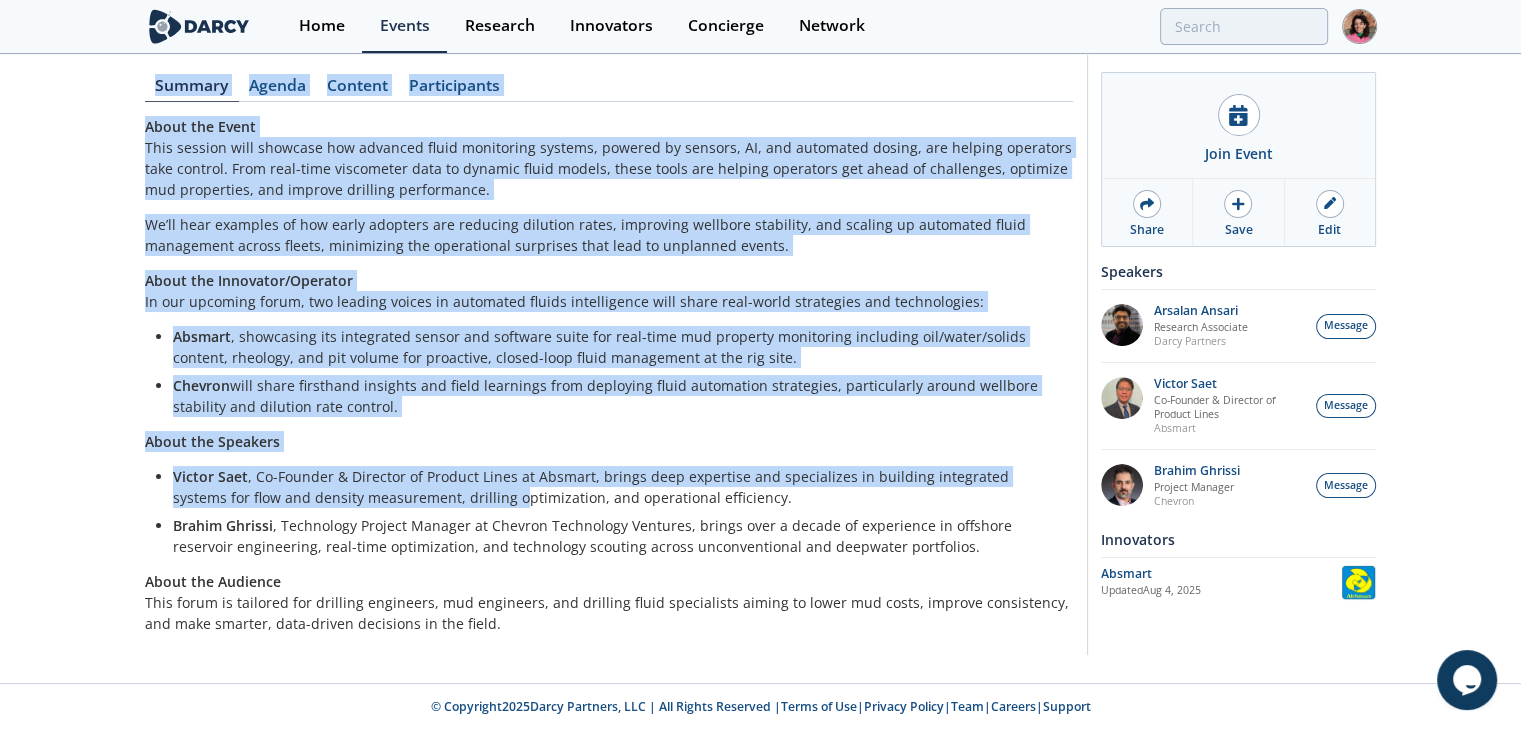 drag, startPoint x: 155, startPoint y: 108, endPoint x: 492, endPoint y: 629, distance: 620.49176 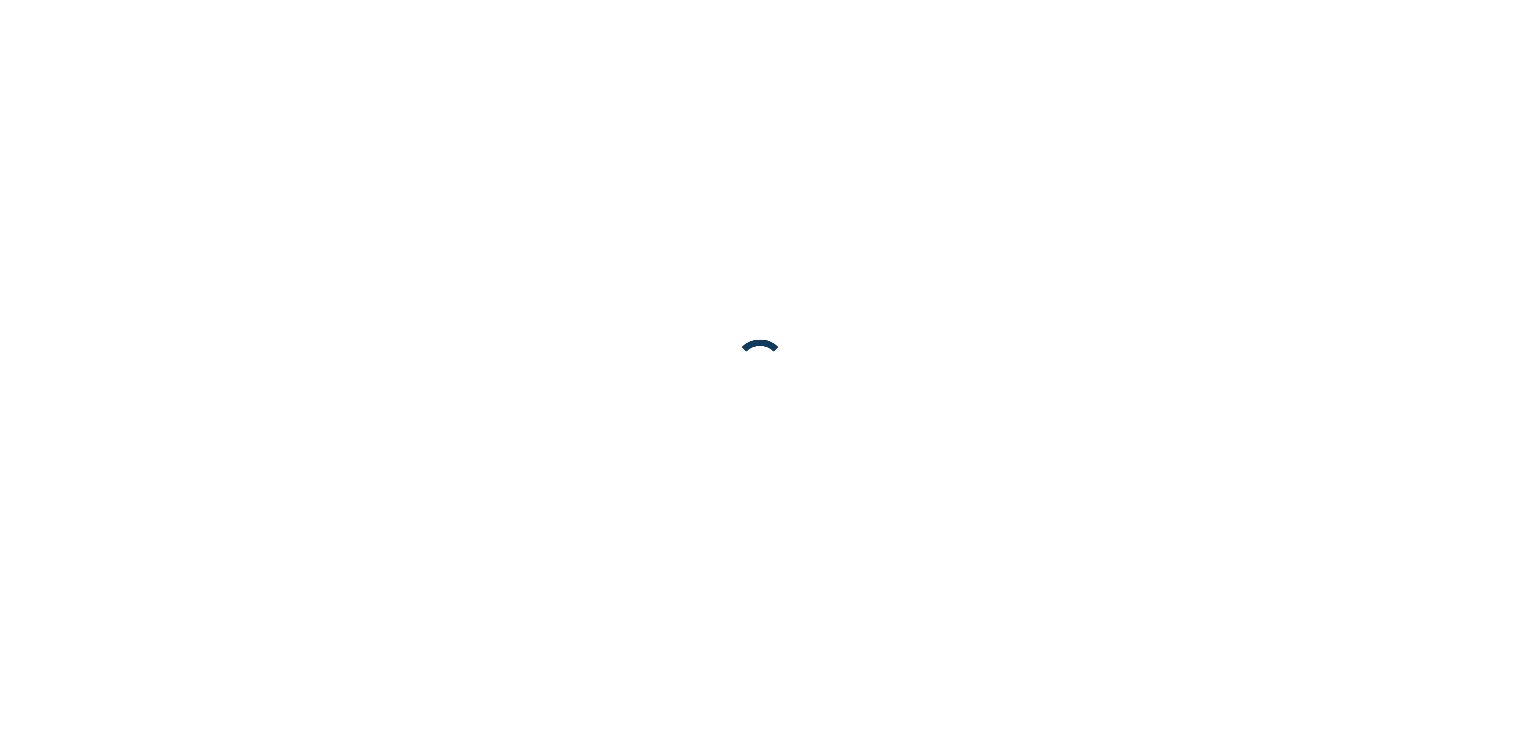scroll, scrollTop: 0, scrollLeft: 0, axis: both 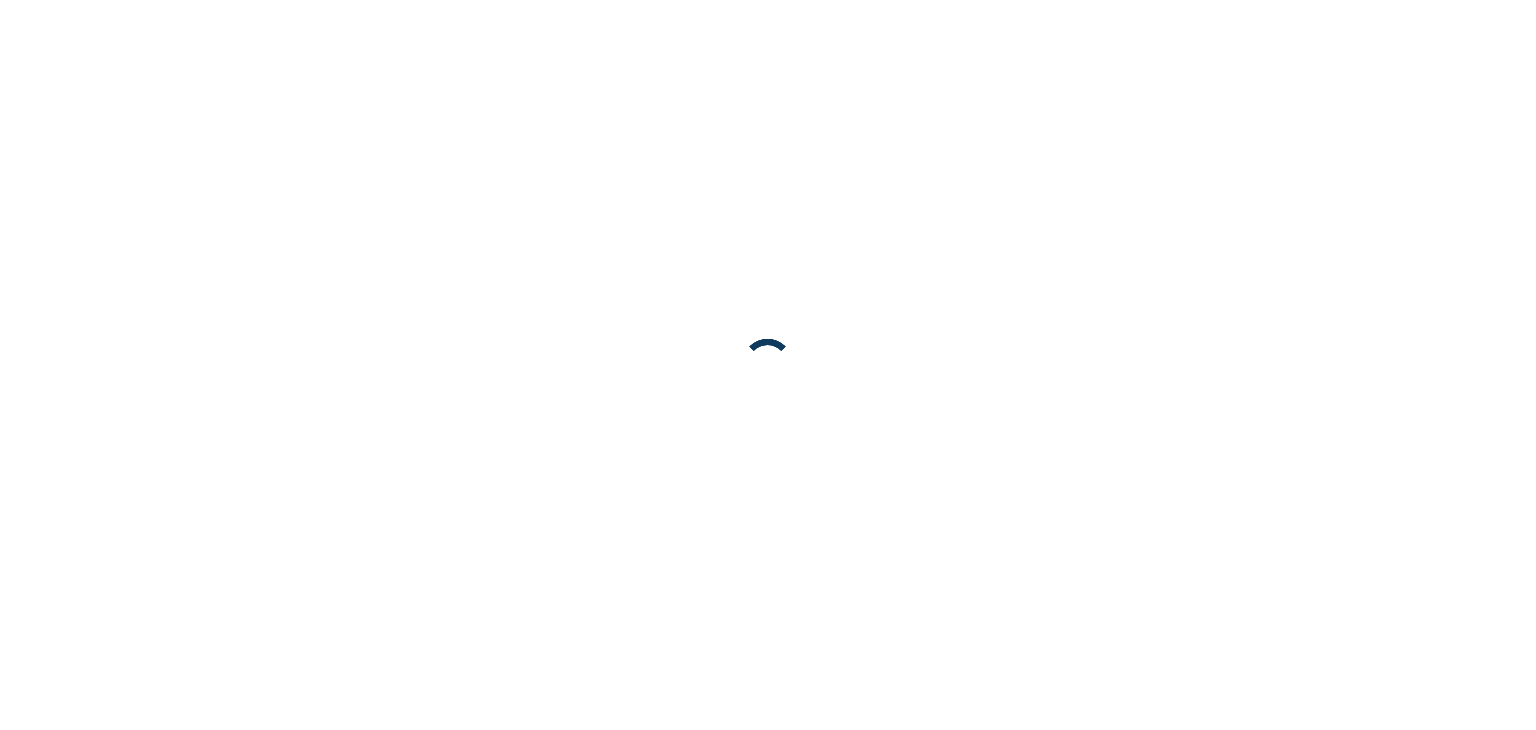 click at bounding box center (768, 365) 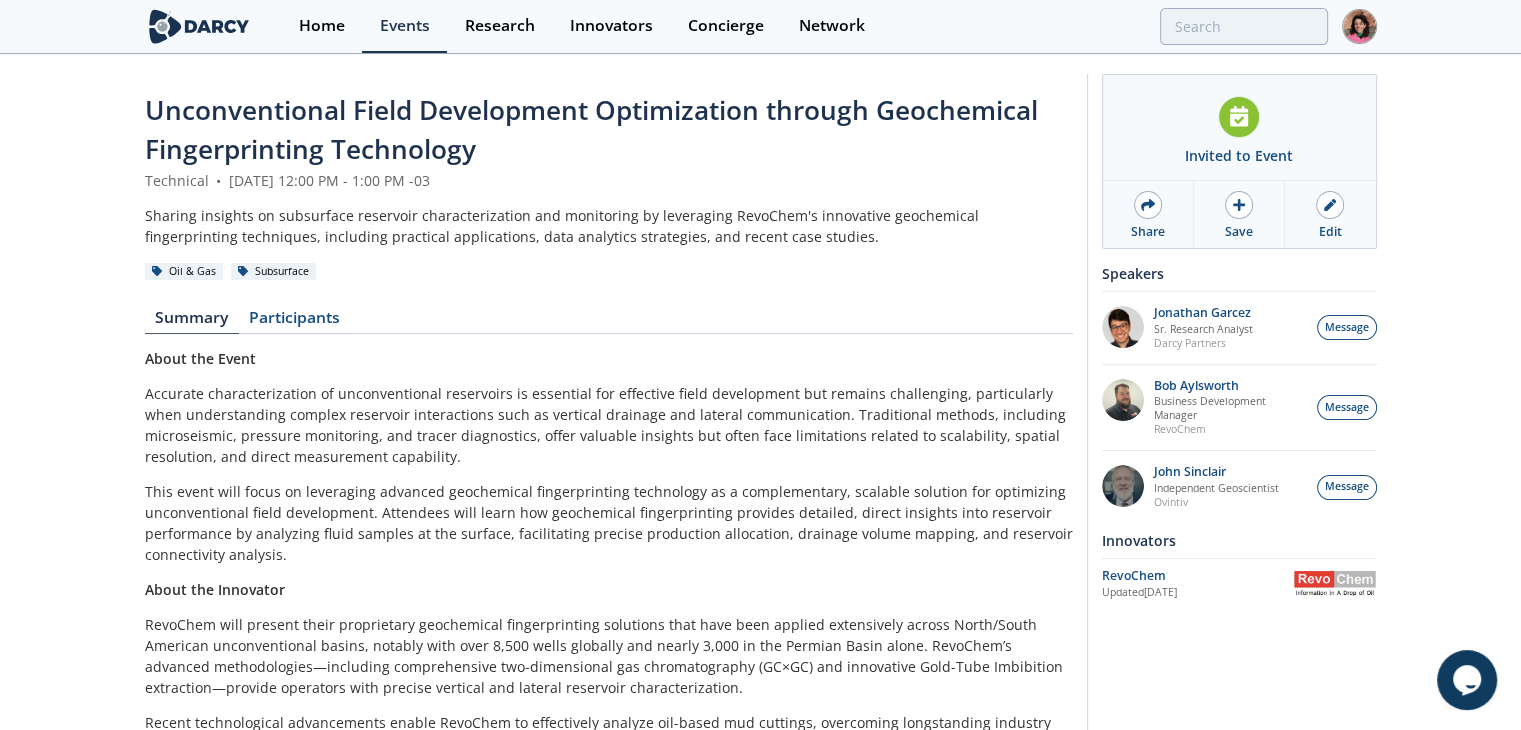 scroll, scrollTop: 0, scrollLeft: 0, axis: both 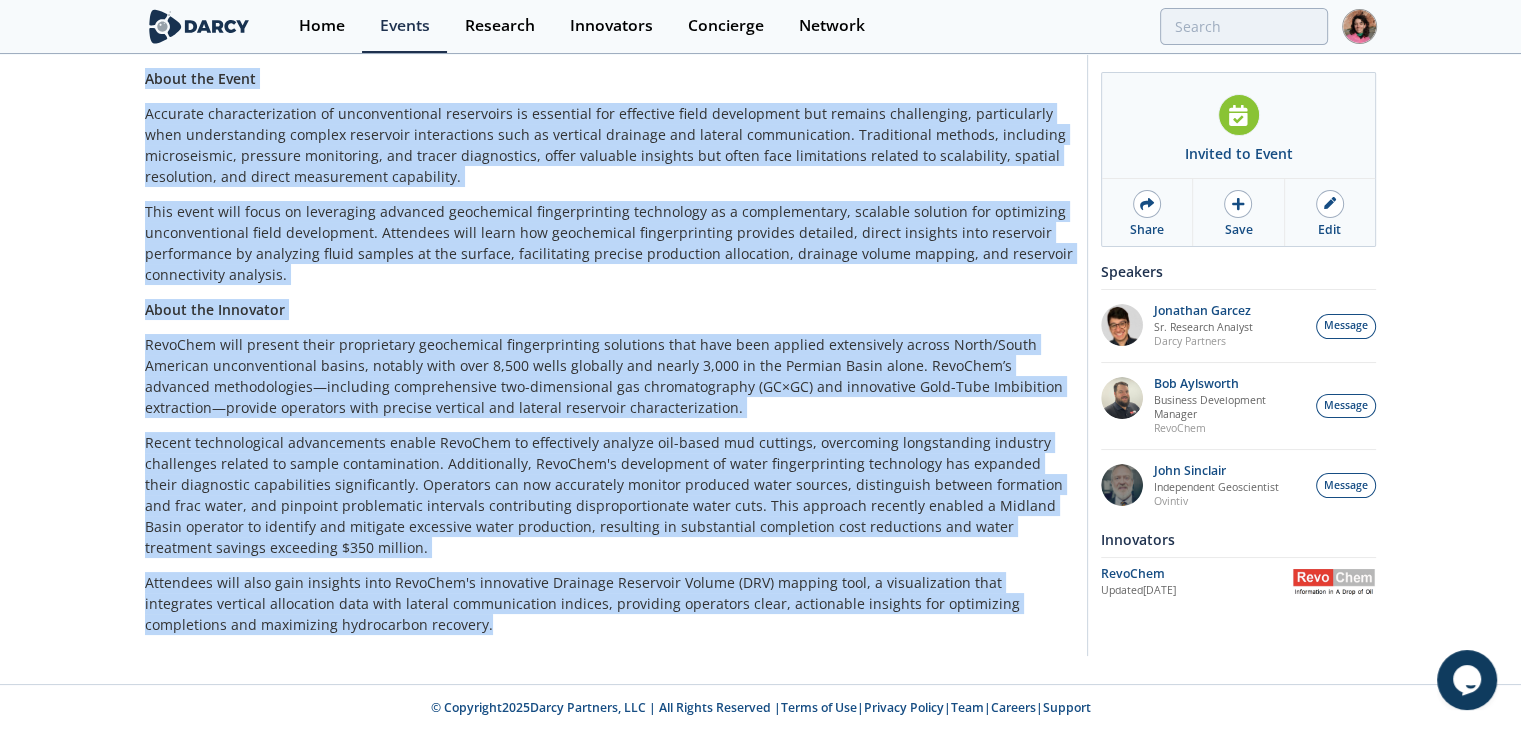 drag, startPoint x: 142, startPoint y: 115, endPoint x: 415, endPoint y: 633, distance: 585.5365 